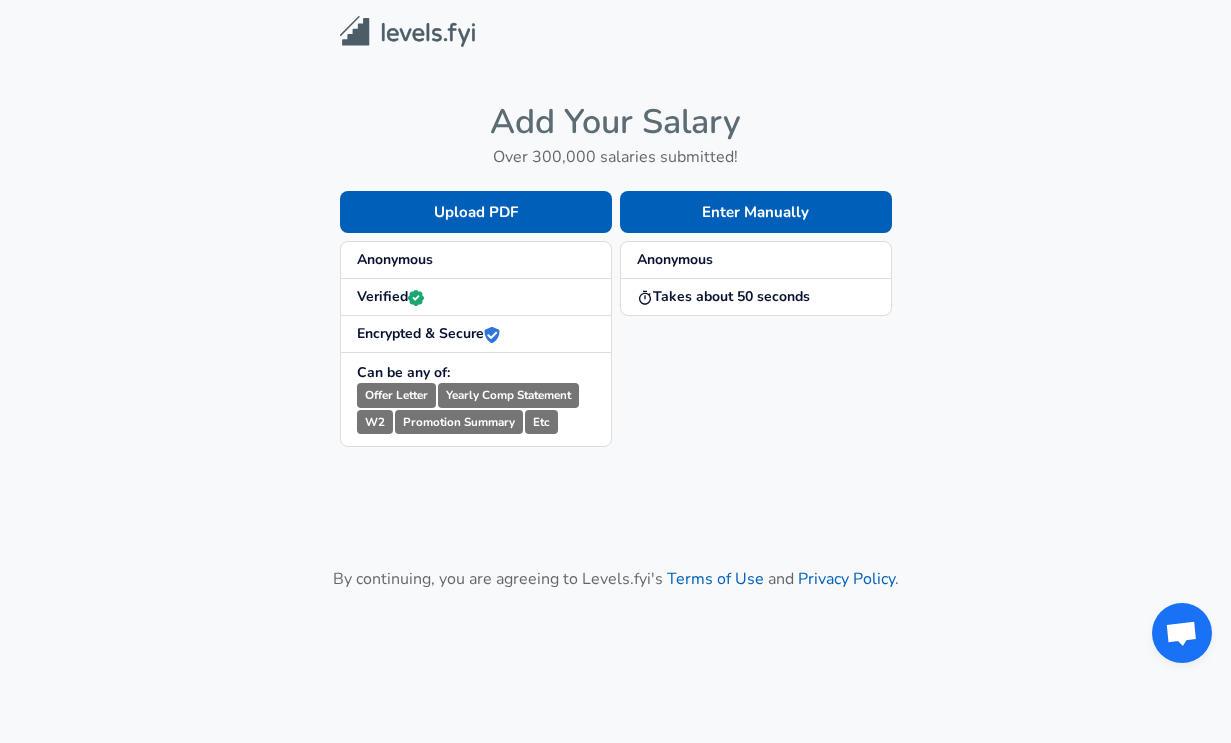 scroll, scrollTop: 0, scrollLeft: 0, axis: both 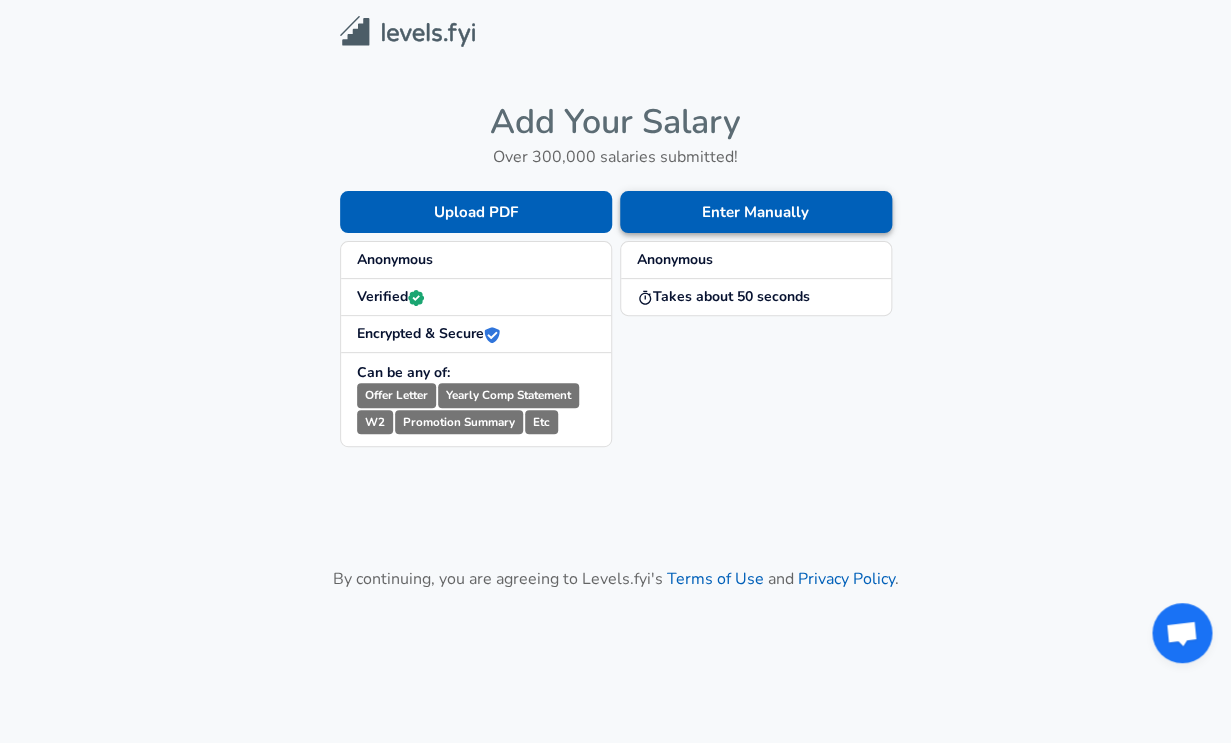 click on "Enter Manually" at bounding box center [756, 212] 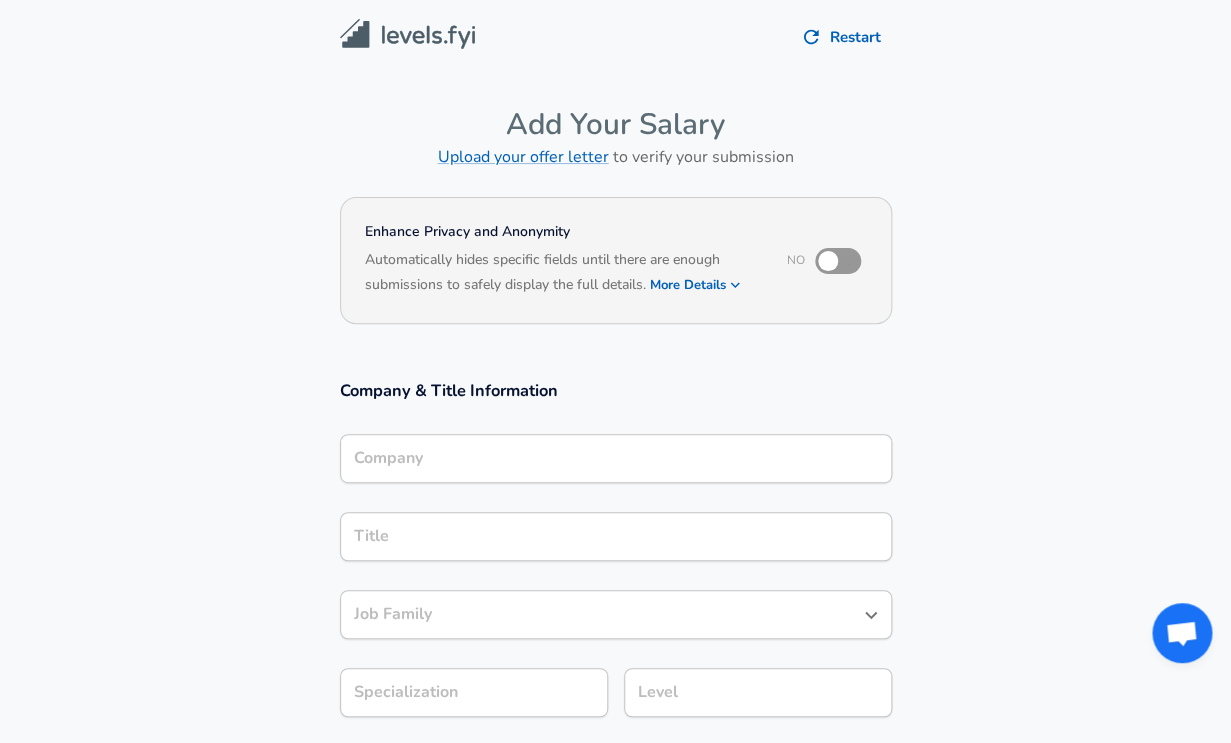 click on "Company Company" at bounding box center [616, 461] 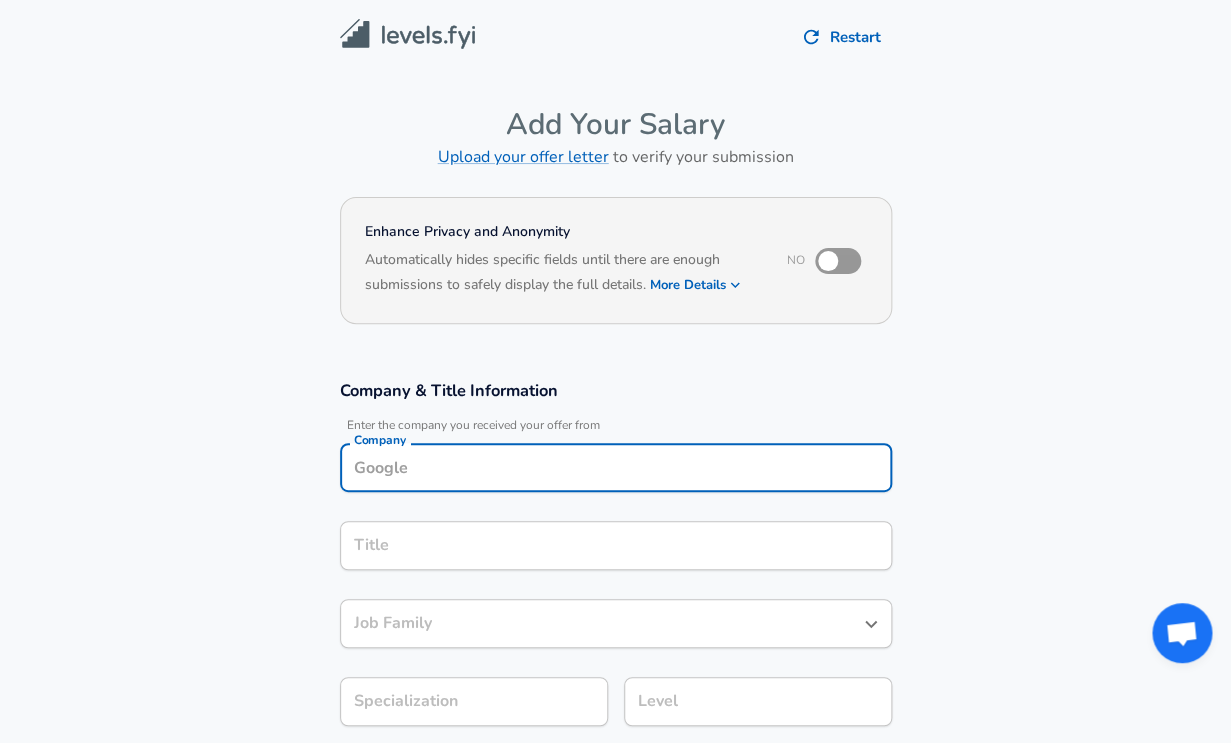 scroll, scrollTop: 20, scrollLeft: 0, axis: vertical 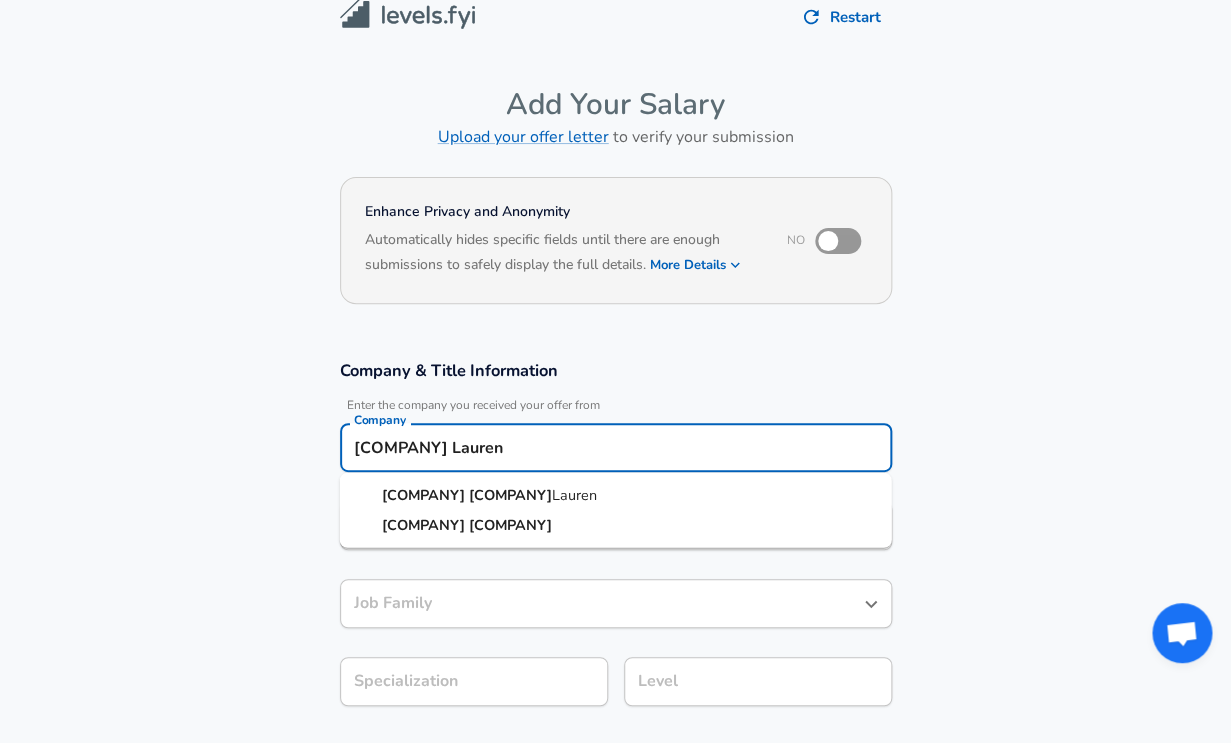 click on "[COMPANY] Lauren" at bounding box center [616, 496] 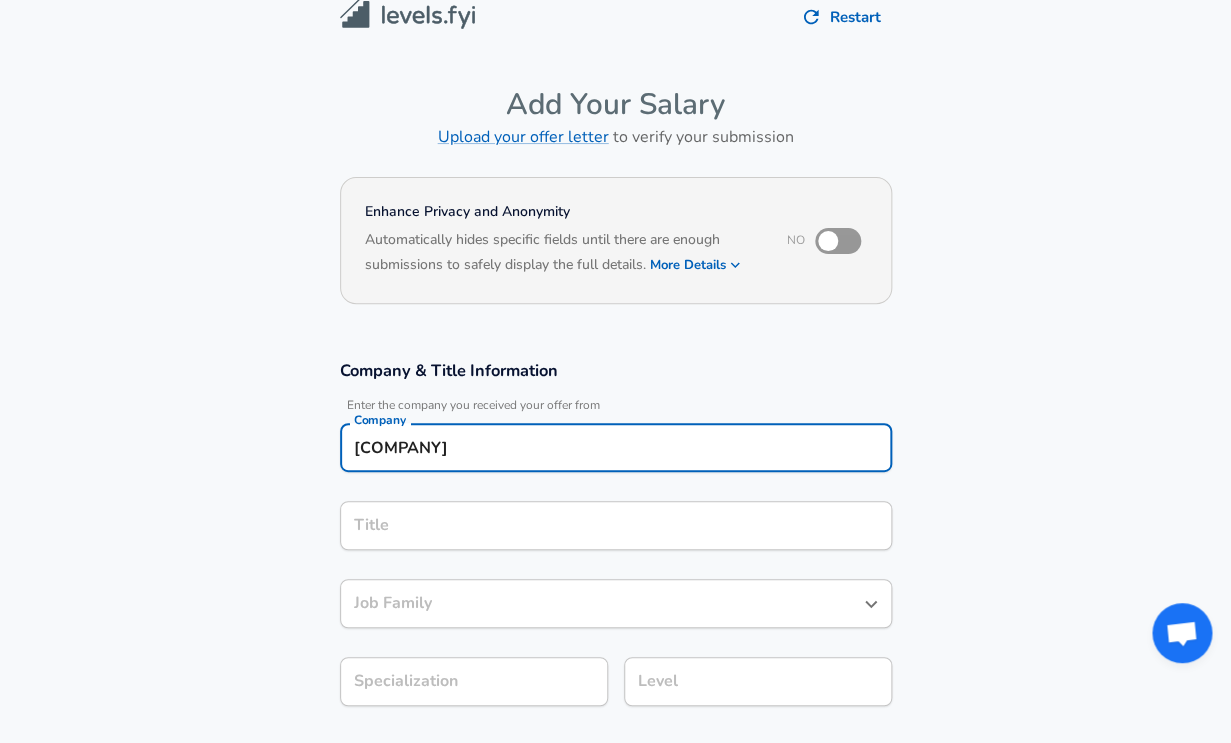 type on "[COMPANY]" 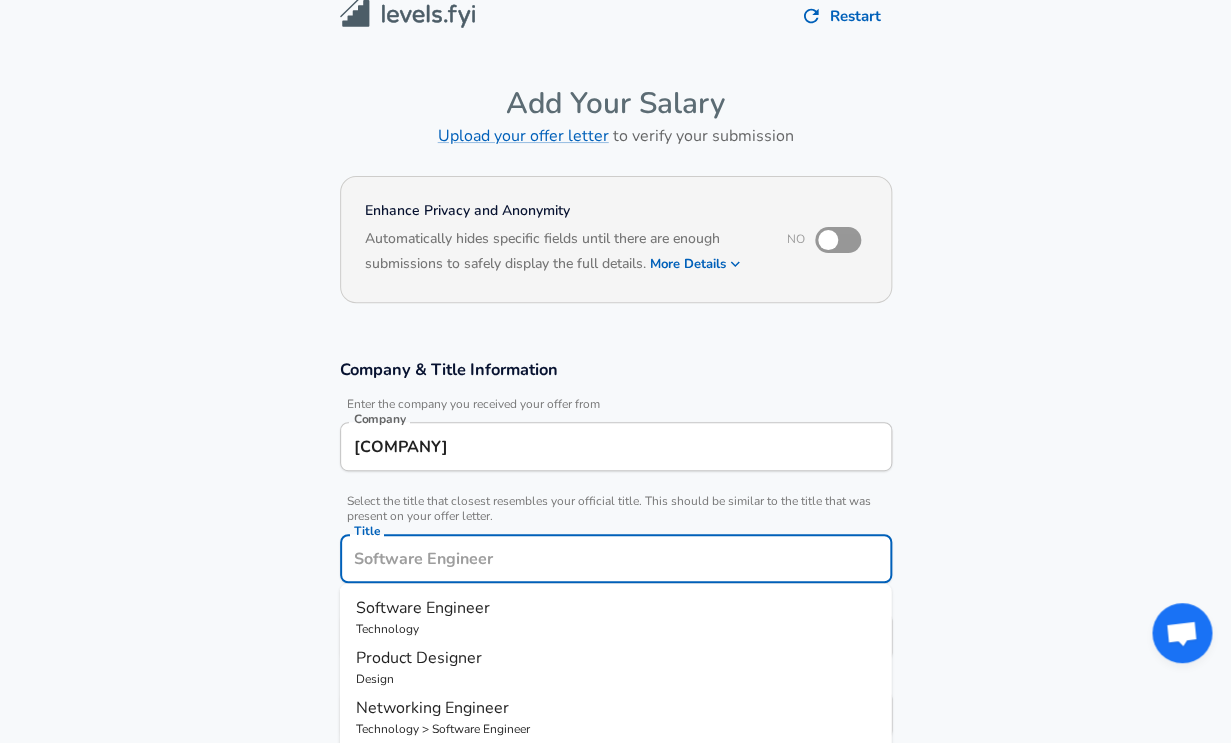 scroll, scrollTop: 0, scrollLeft: 0, axis: both 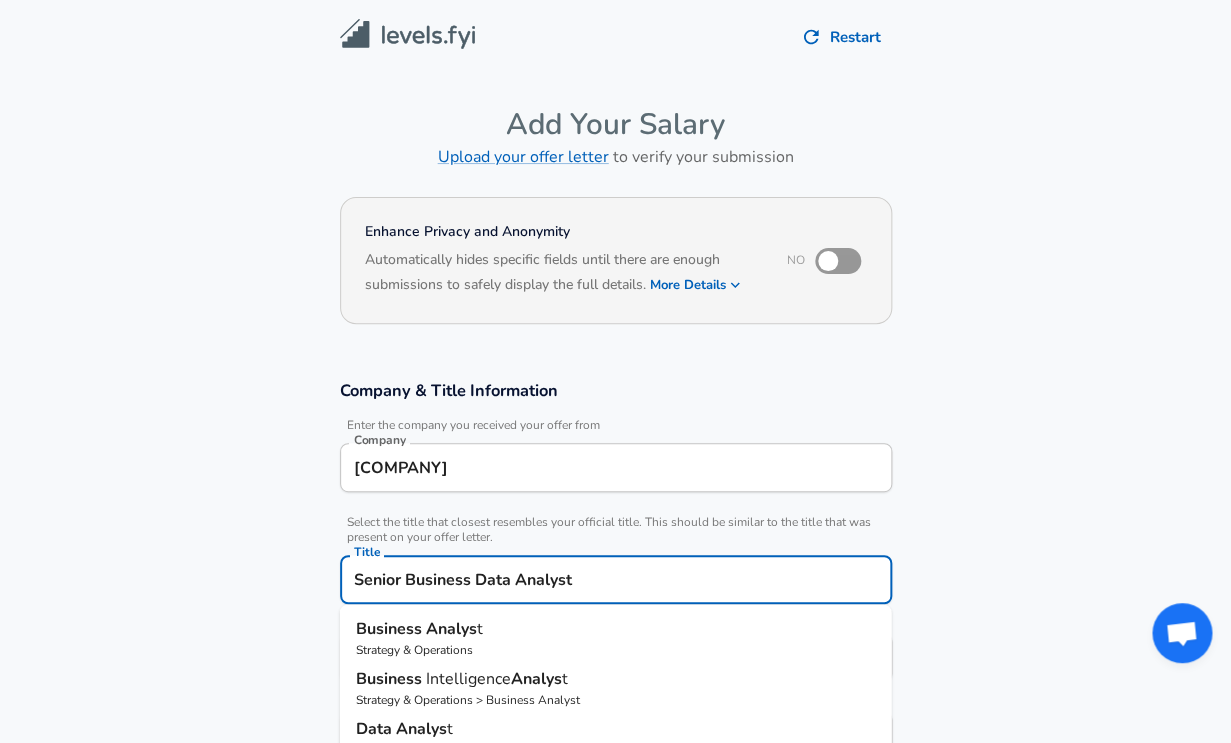 type on "Senior Business Data Analyst" 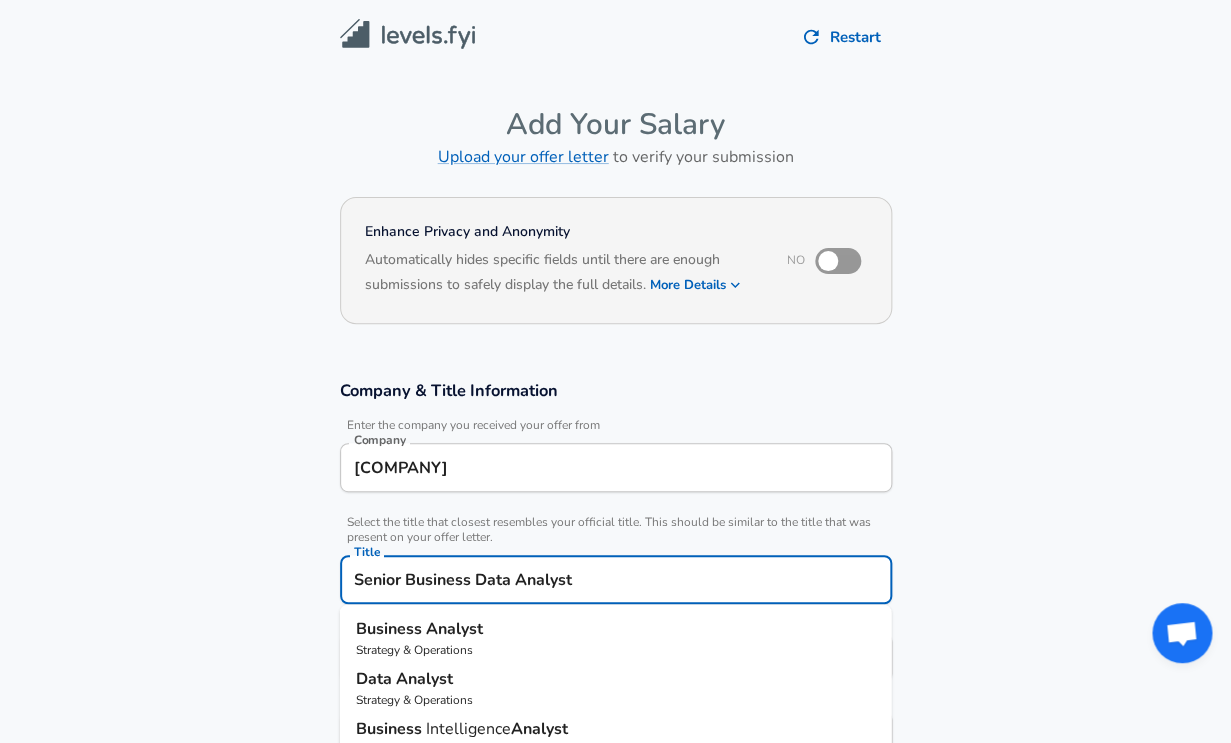 click on "Submit Salary" at bounding box center [620, 1103] 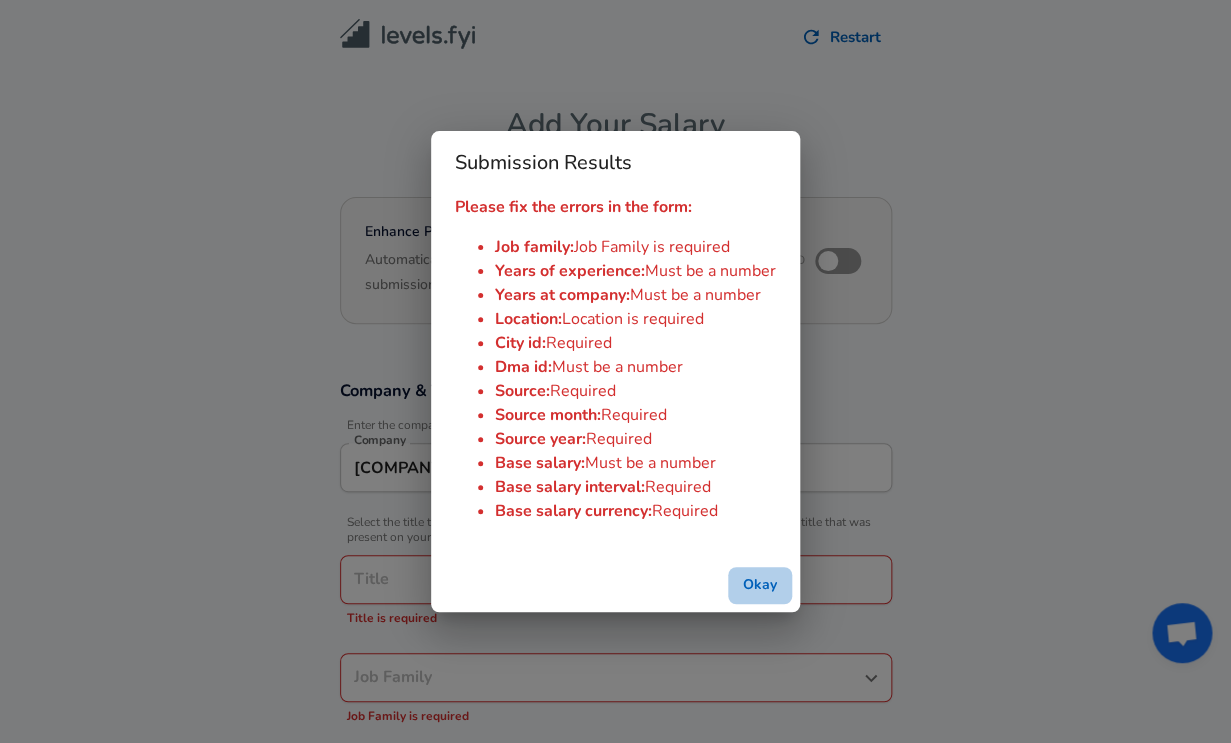 click on "Okay" at bounding box center (760, 585) 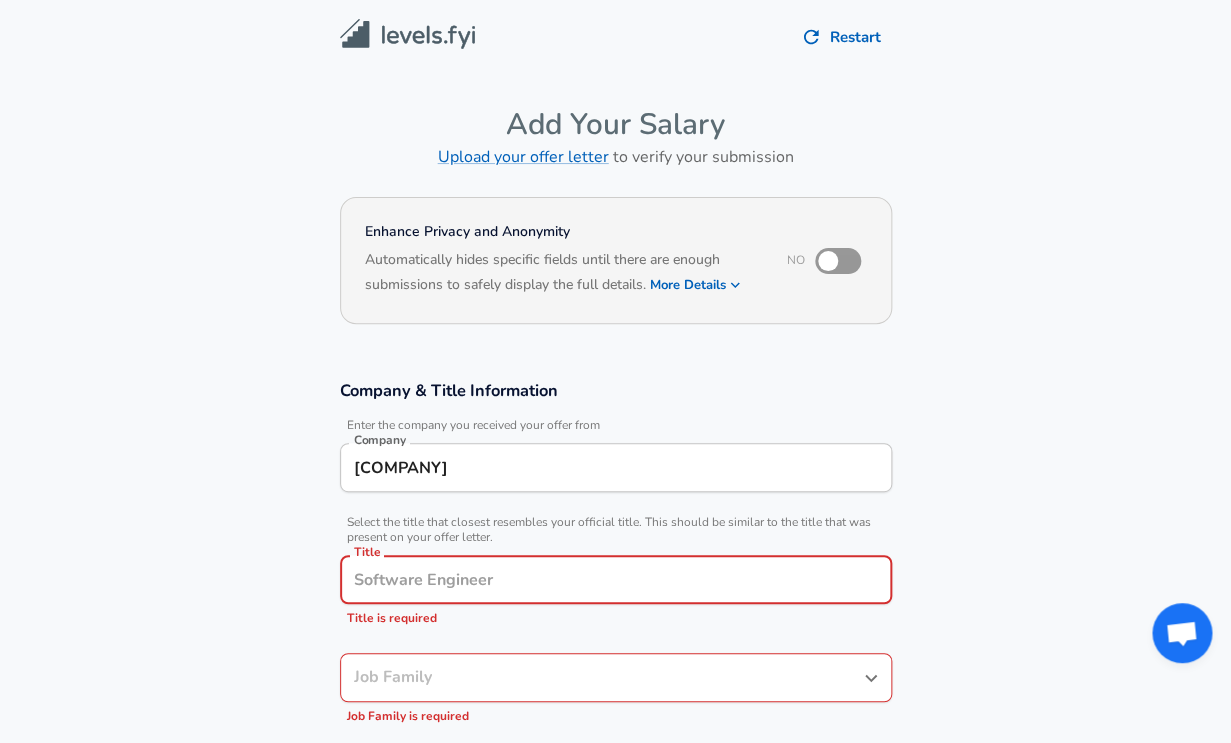 click on "Title" at bounding box center (616, 579) 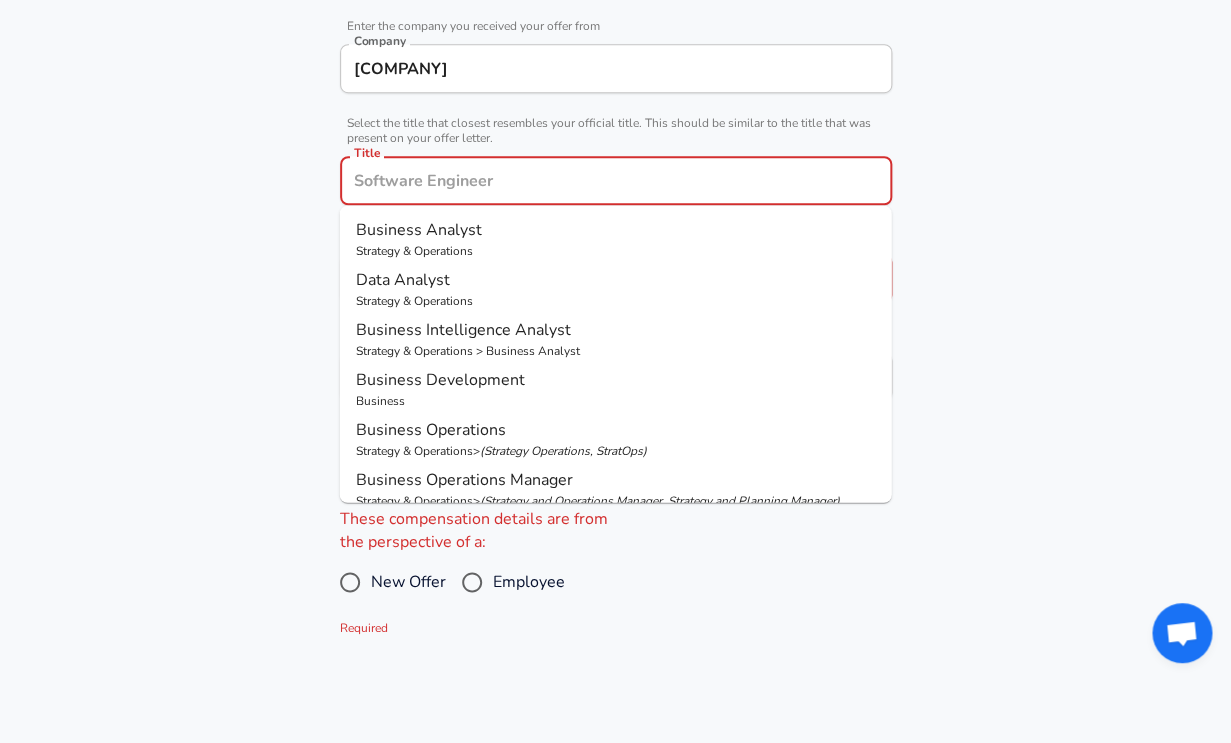 scroll, scrollTop: 406, scrollLeft: 0, axis: vertical 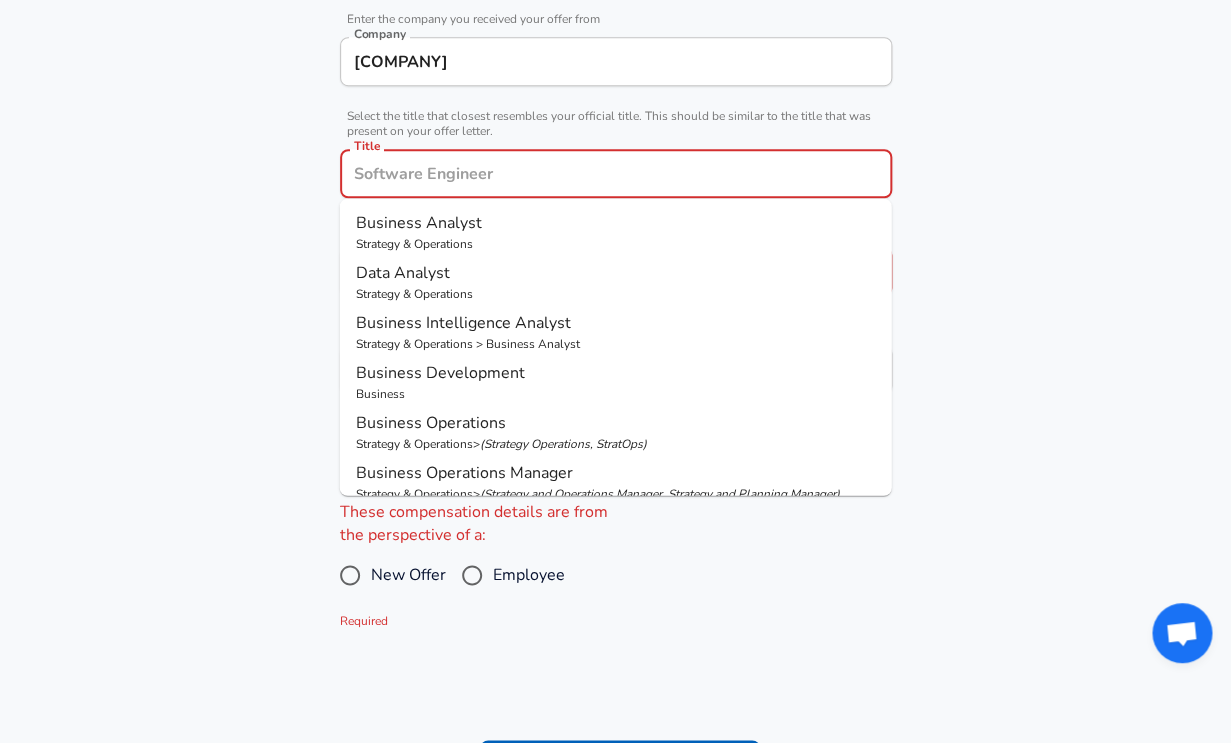 click on "Strategy & Operations" at bounding box center [616, 244] 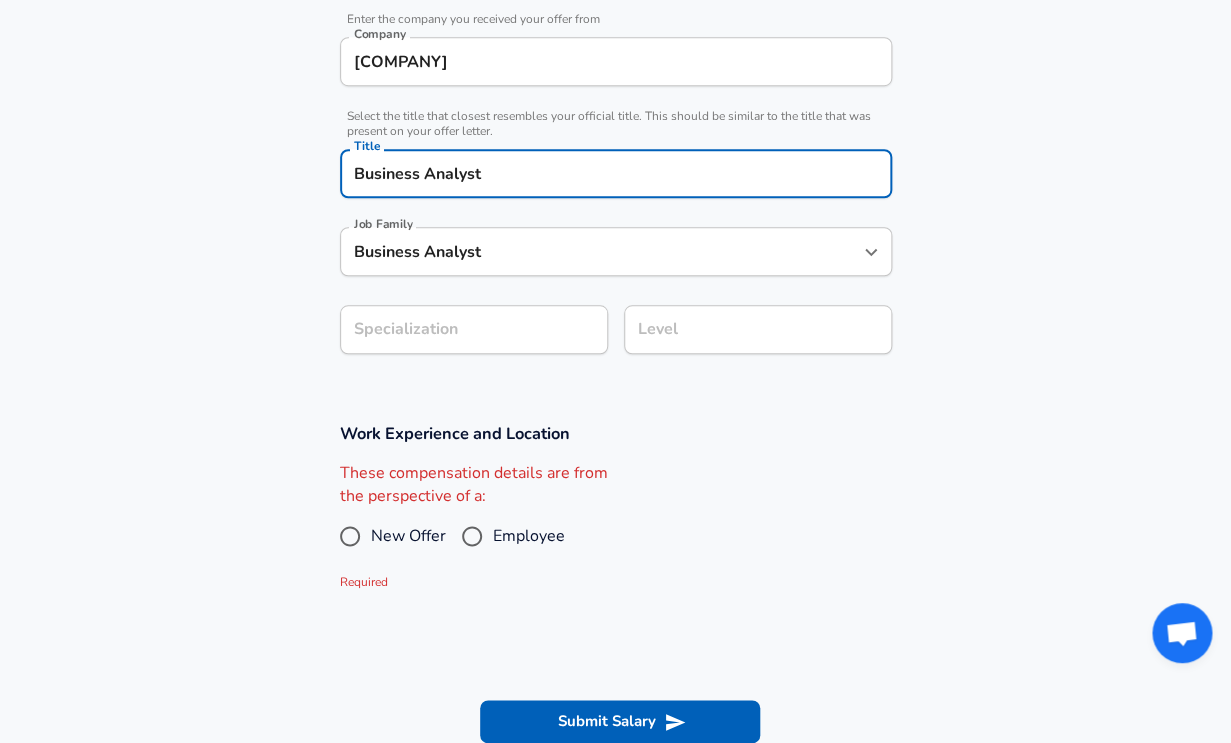click on "Business Analyst Job Family" at bounding box center [616, 251] 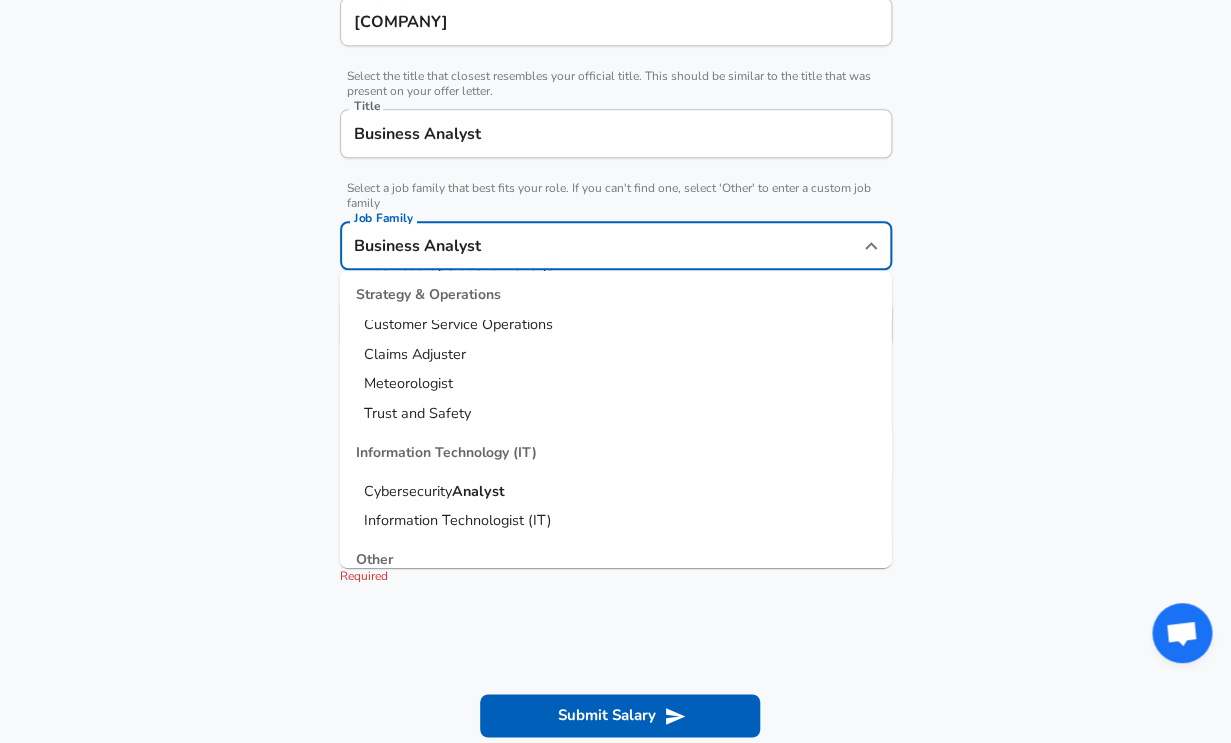 scroll, scrollTop: 2696, scrollLeft: 0, axis: vertical 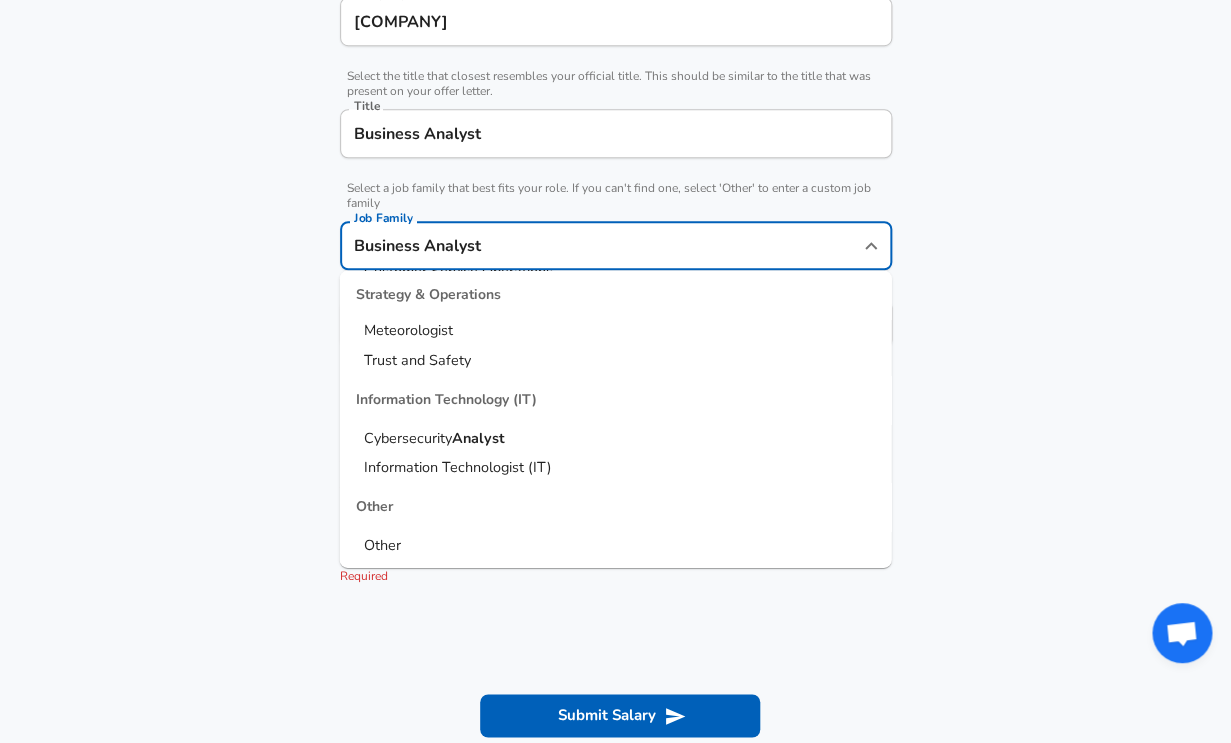 click on "Company & Title Information Enter the company you received your offer from Company [COMPANY] Company Select the title that closest resembles your official title. This should be similar to the title that was present on your offer letter. Title Business Analyst Title Select a job family that best fits your role. If you can't find one, select 'Other' to enter a custom job family Job Family Business Analyst Job Family Technology Software Engineer Product Manager Data Scientist Software Engineering Manager Technical Program Manager Solution Architect Program Manager Project Manager Data Science Manager Technical Writer Engineering Biomedical Engineer Civil Engineer Hardware Engineer Mechanical Engineer Geological Engineer Electrical Engineer Controls Engineer Chemical Engineer Aerospace Engineer Materials Engineer Optical Engineer MEP Engineer Prompt Engineer Business Management Consultant Business Development Sales Sales Legal Legal Sales Sales Engineer Legal Regulatory Affairs Sales Customer Success" at bounding box center [615, 151] 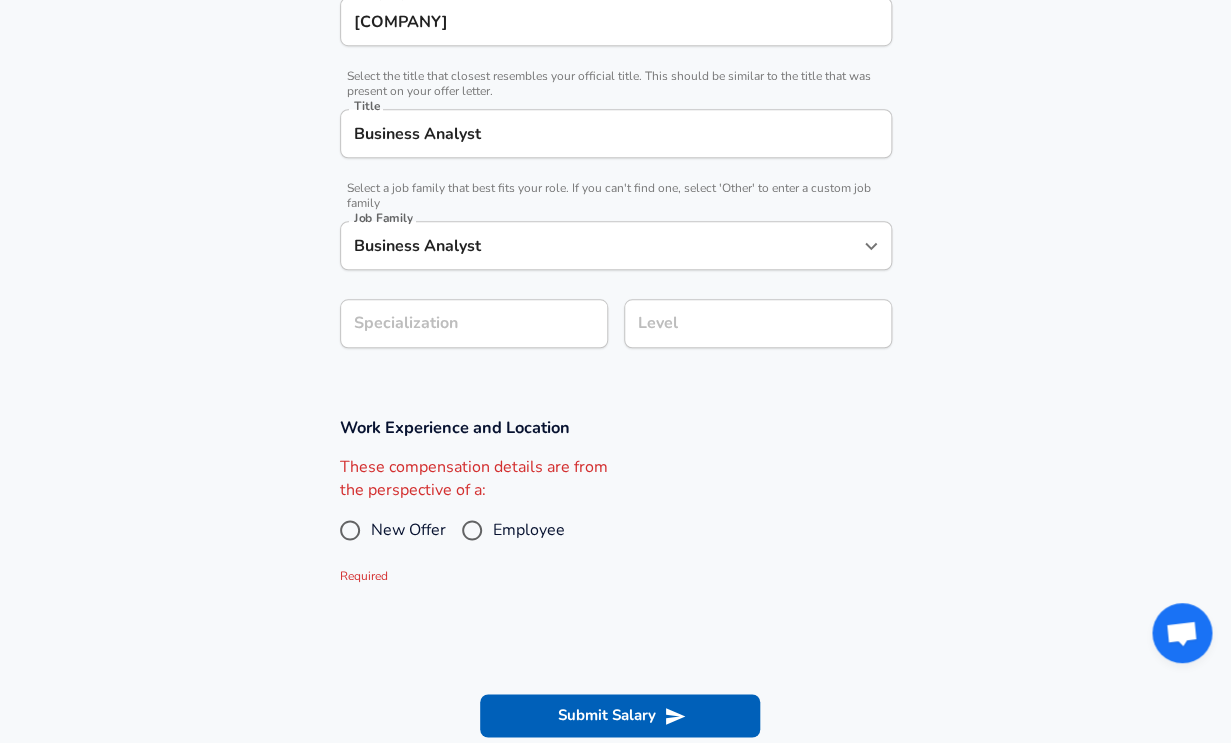 click on "Specialization" at bounding box center [474, 323] 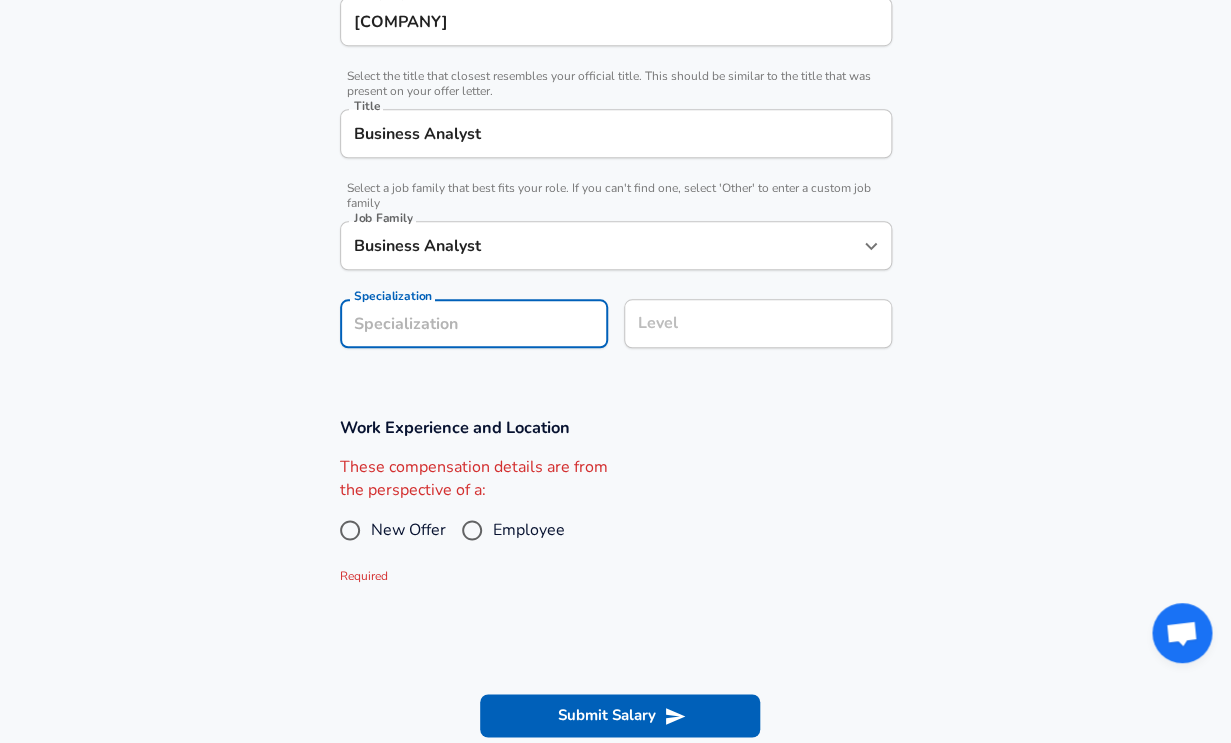 scroll, scrollTop: 506, scrollLeft: 0, axis: vertical 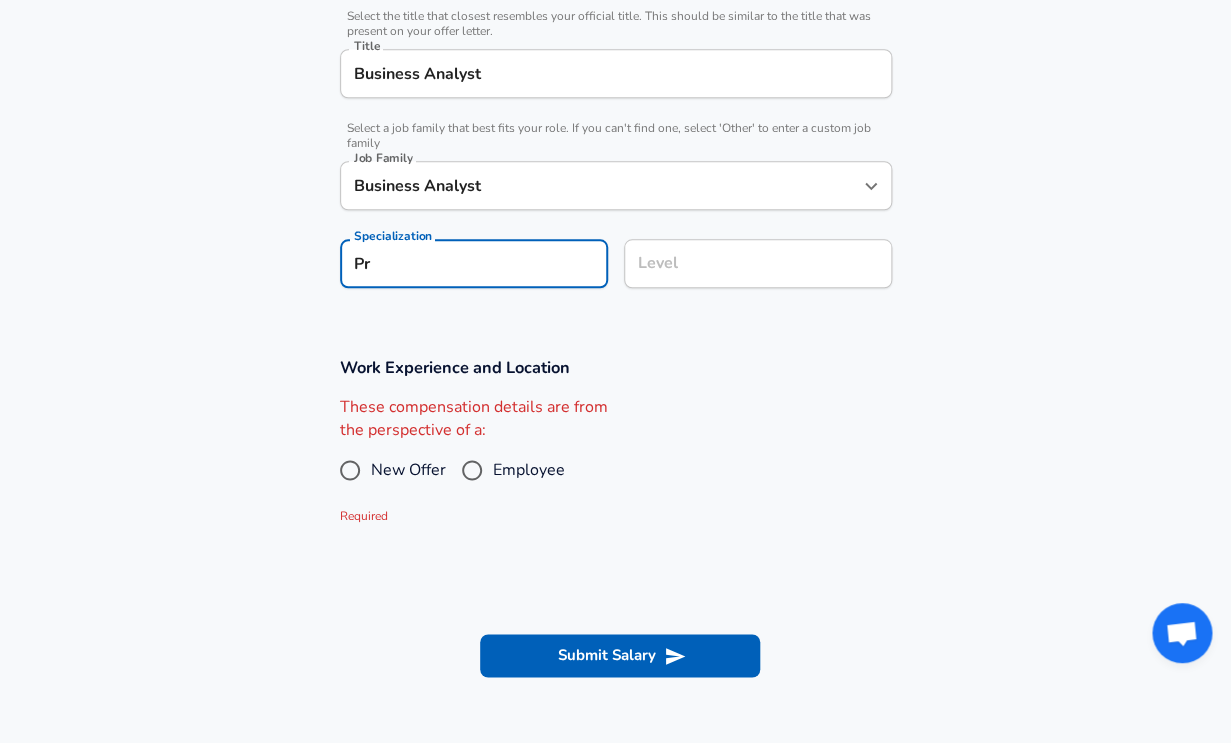 type on "P" 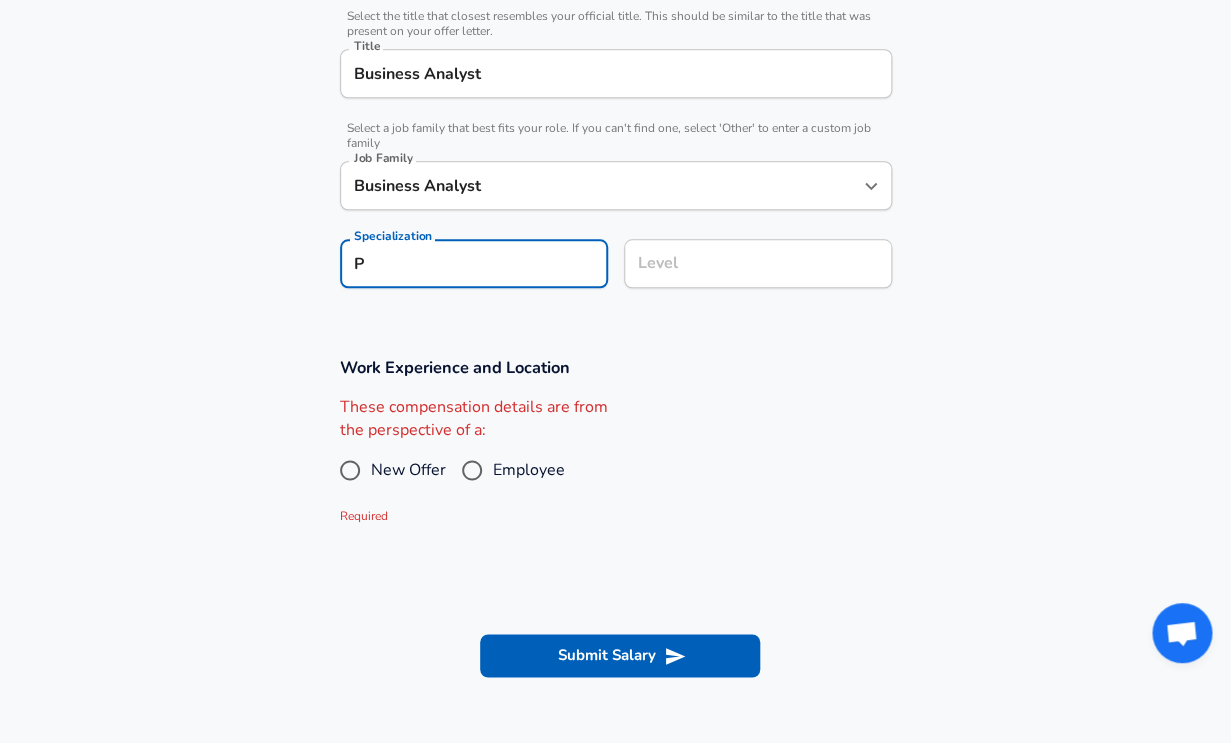 type 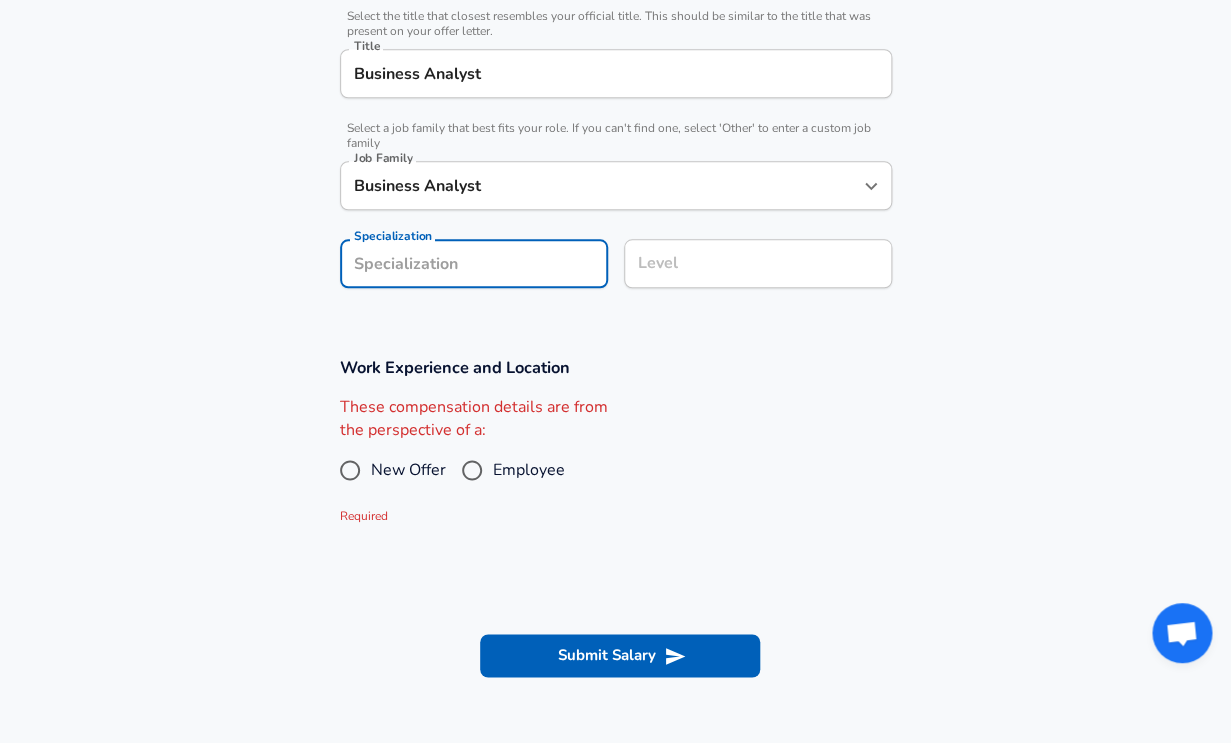 click on "These compensation details are from the perspective of a: New Offer Employee Required" at bounding box center (608, 461) 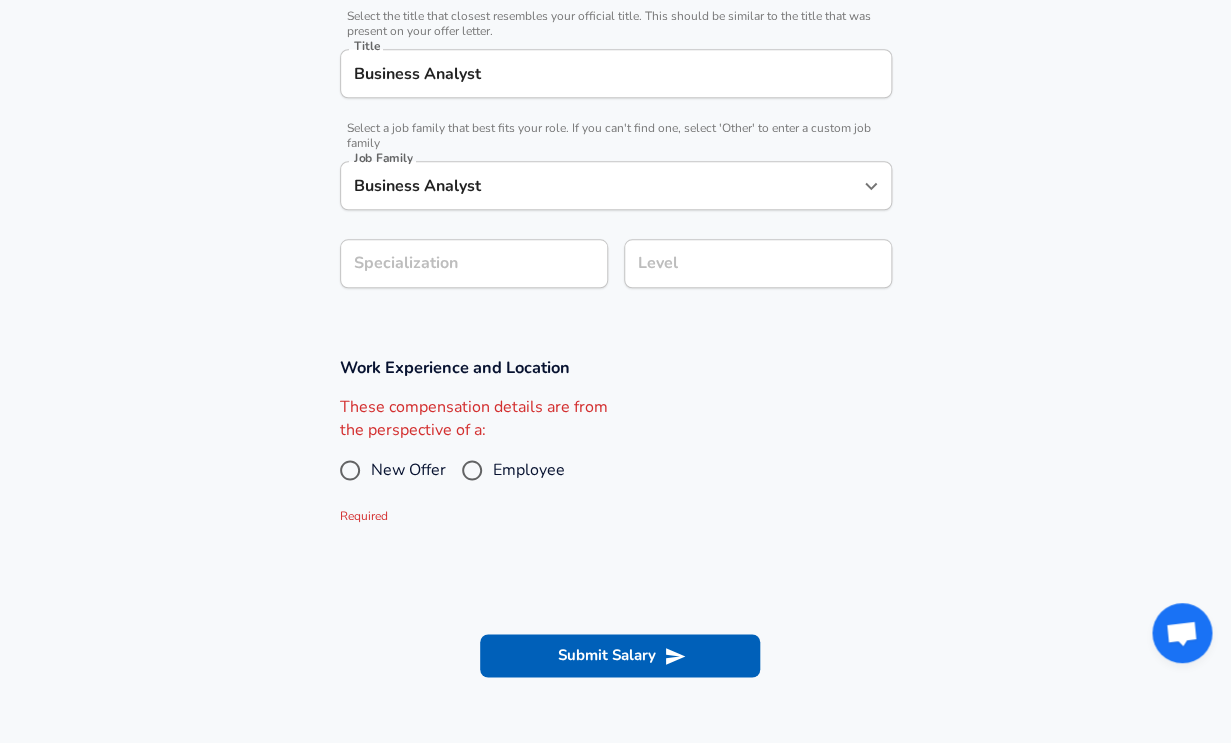 click on "Employee" at bounding box center (472, 470) 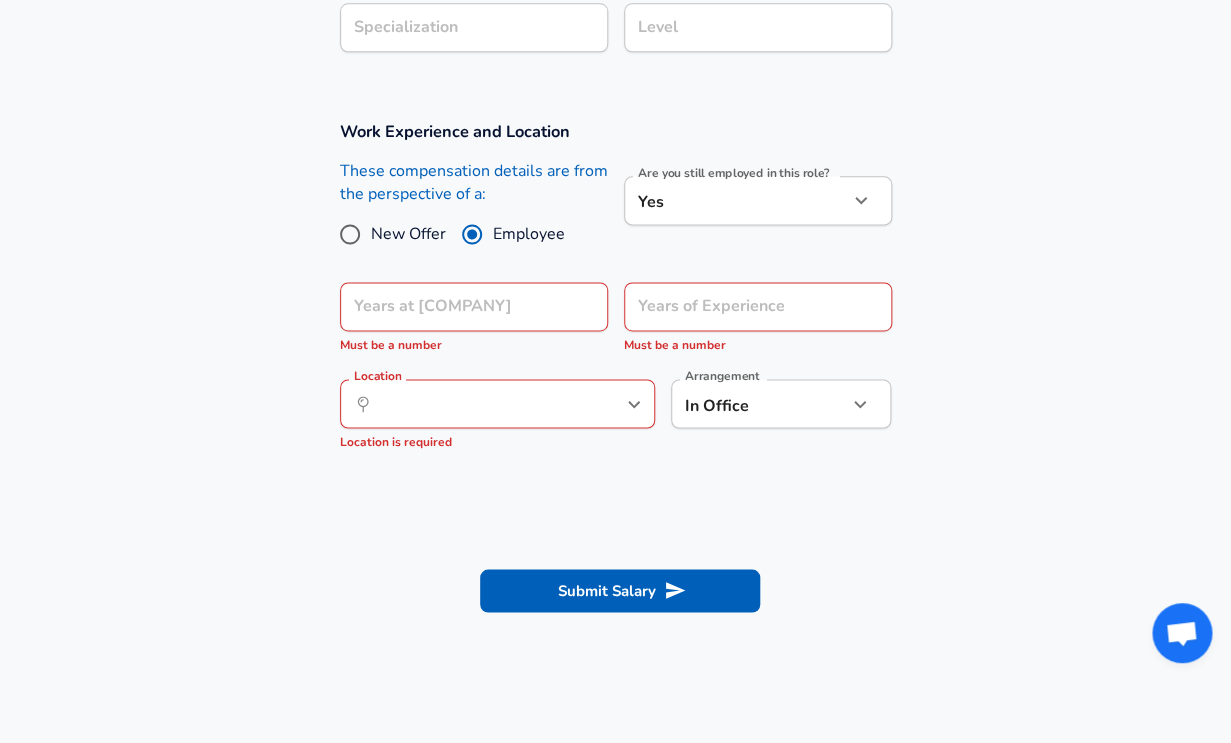 scroll, scrollTop: 747, scrollLeft: 0, axis: vertical 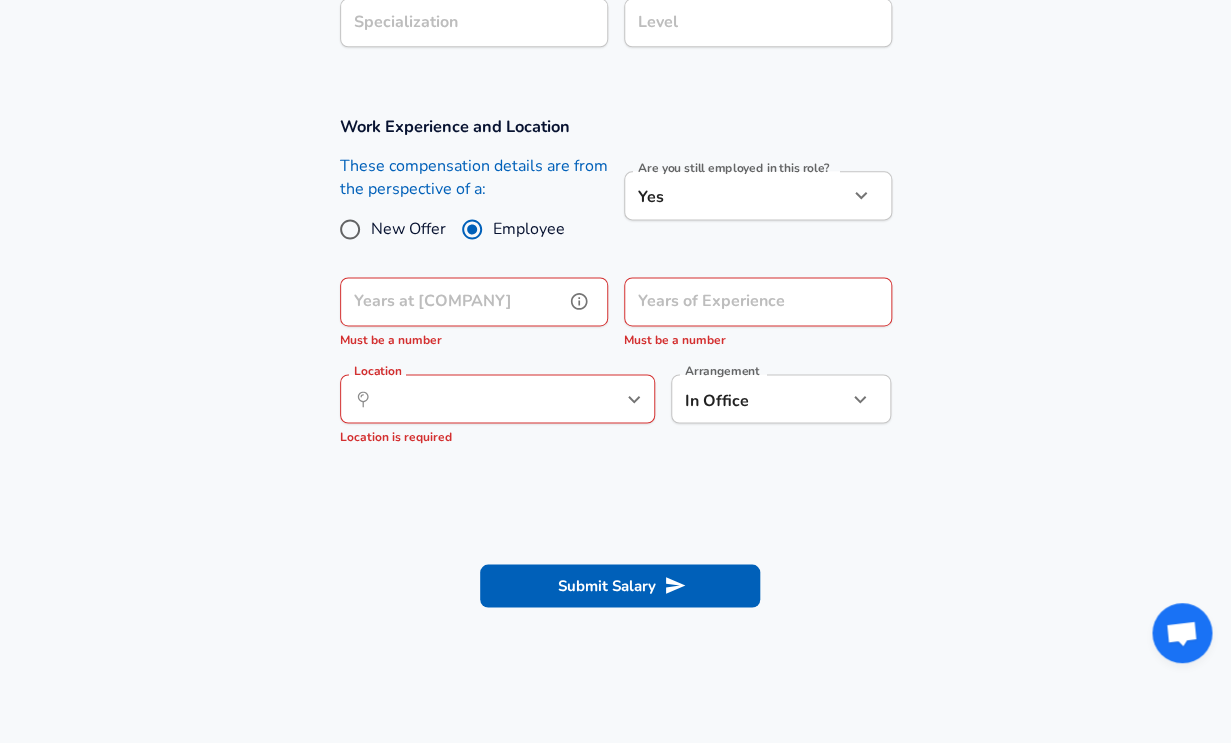 click on "Years at [COMPANY]" at bounding box center [452, 301] 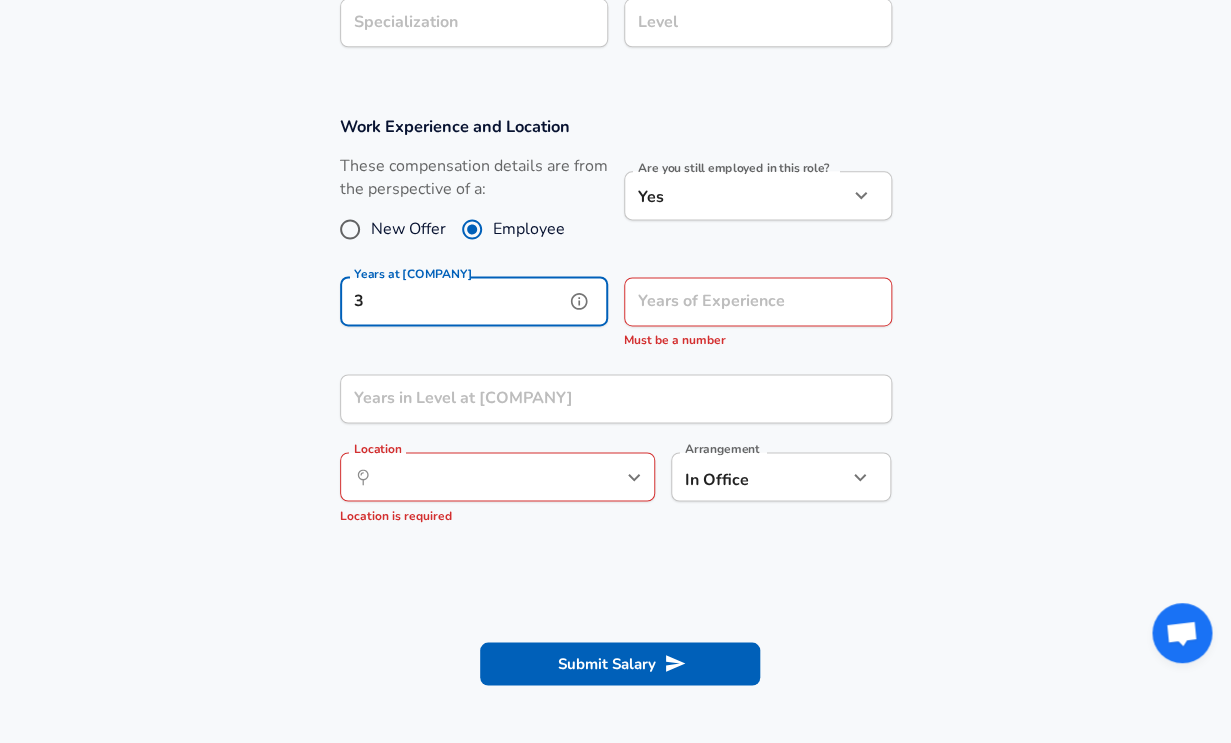 type on "3" 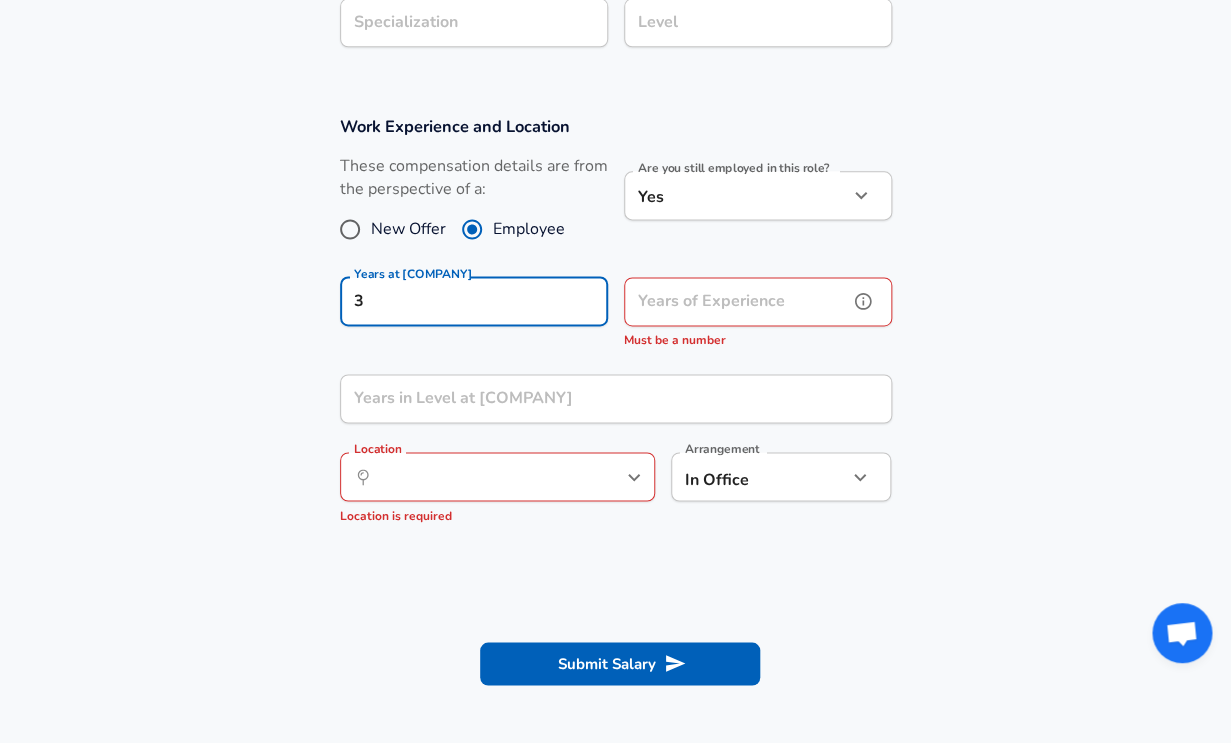 click on "Years of Experience" at bounding box center [736, 301] 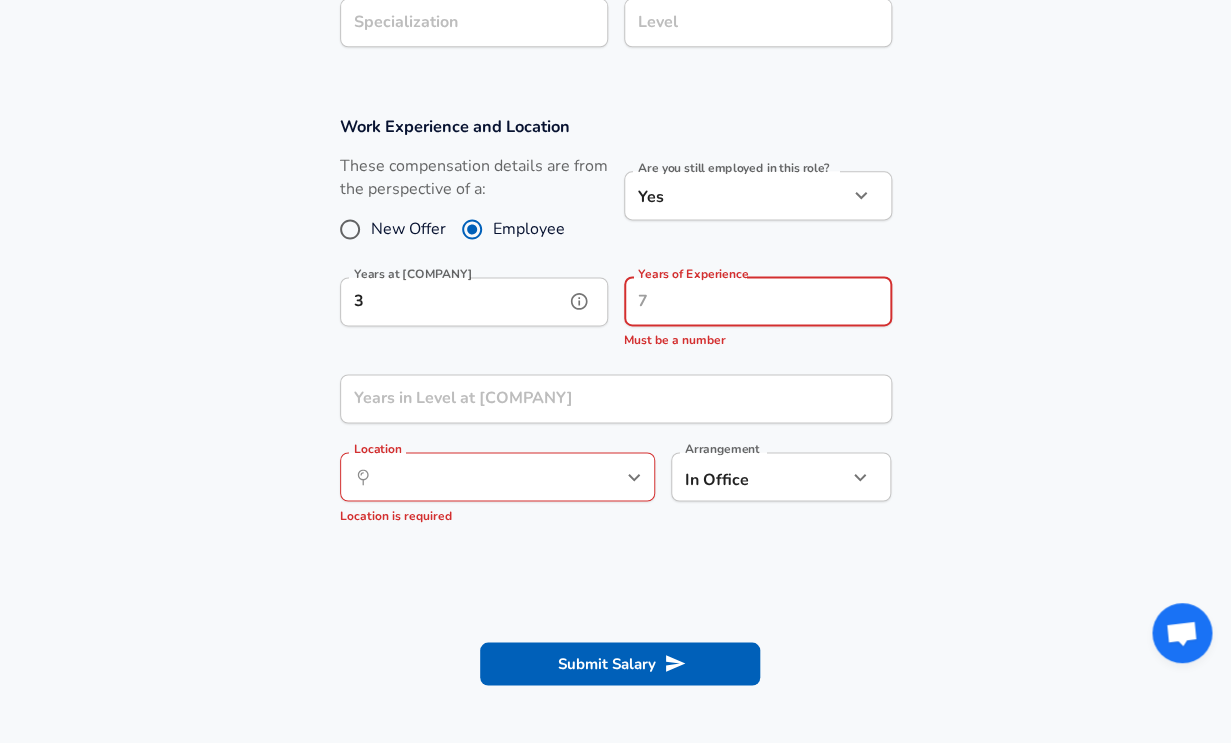 click on "3" at bounding box center (452, 301) 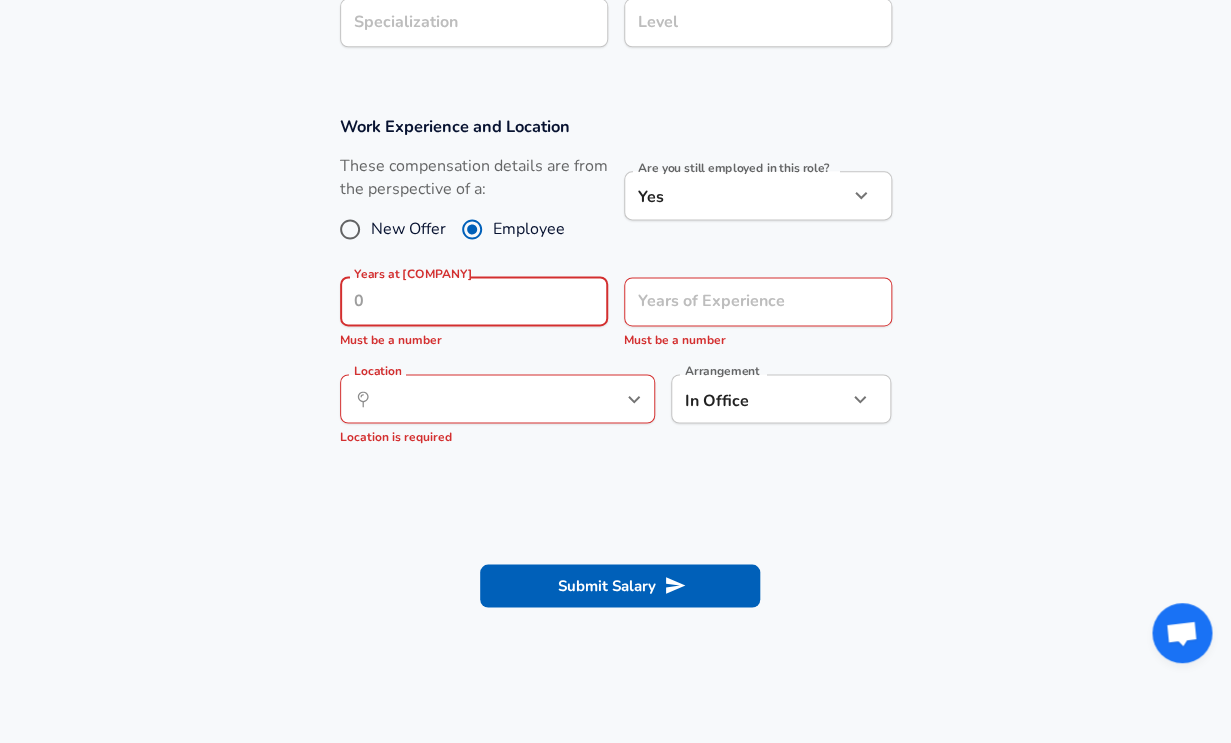 click on "Work Experience and Location These compensation details are from the perspective of a: New Offer Employee Are you still employed in this role? Yes yes Are you still employed in this role? Years at [COMPANY] Years at [COMPANY] Must be a number Years of Experience Years of Experience Must be a number Location ​ Location Location is required Arrangement In Office office Arrangement" at bounding box center (615, 290) 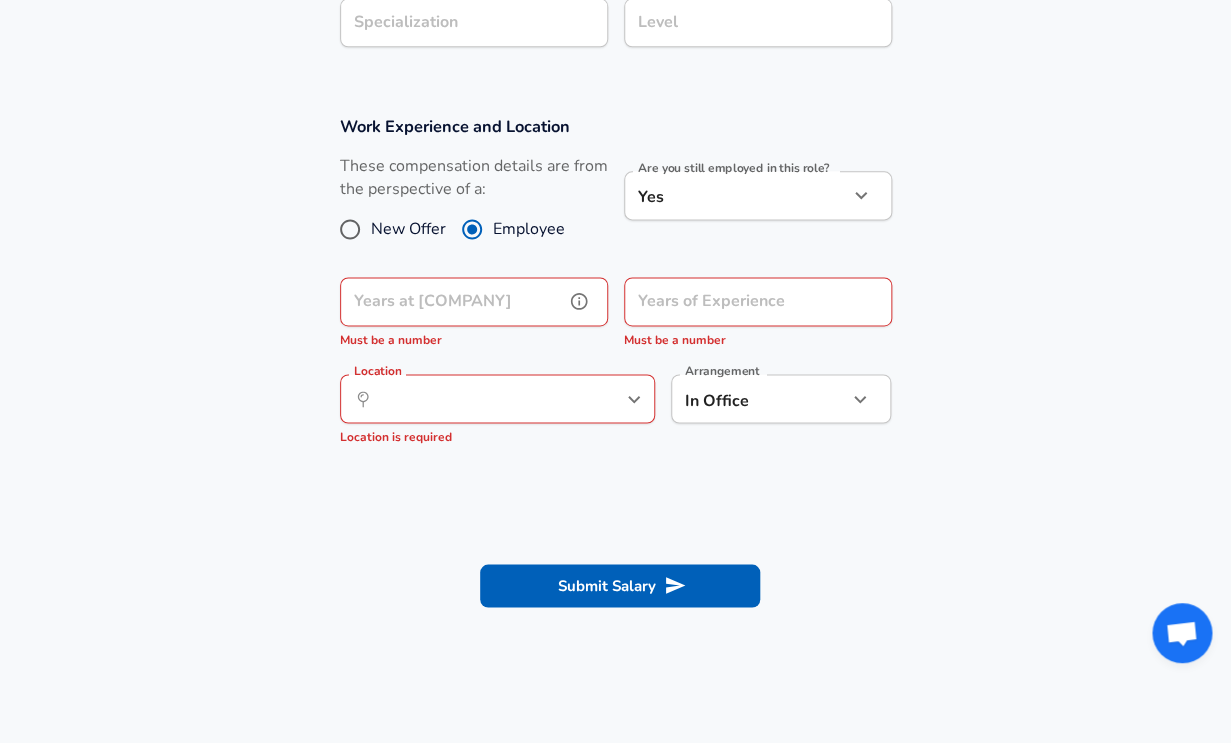 click on "Years at [COMPANY]" at bounding box center (452, 301) 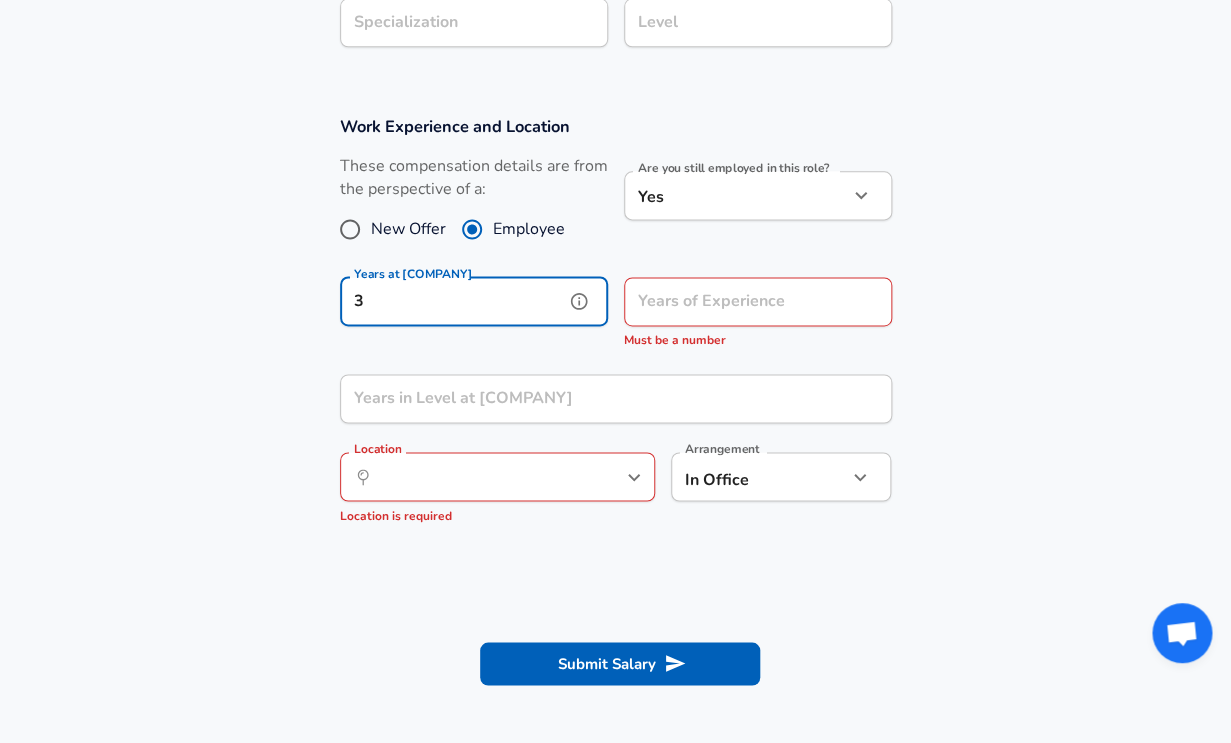 type on "3" 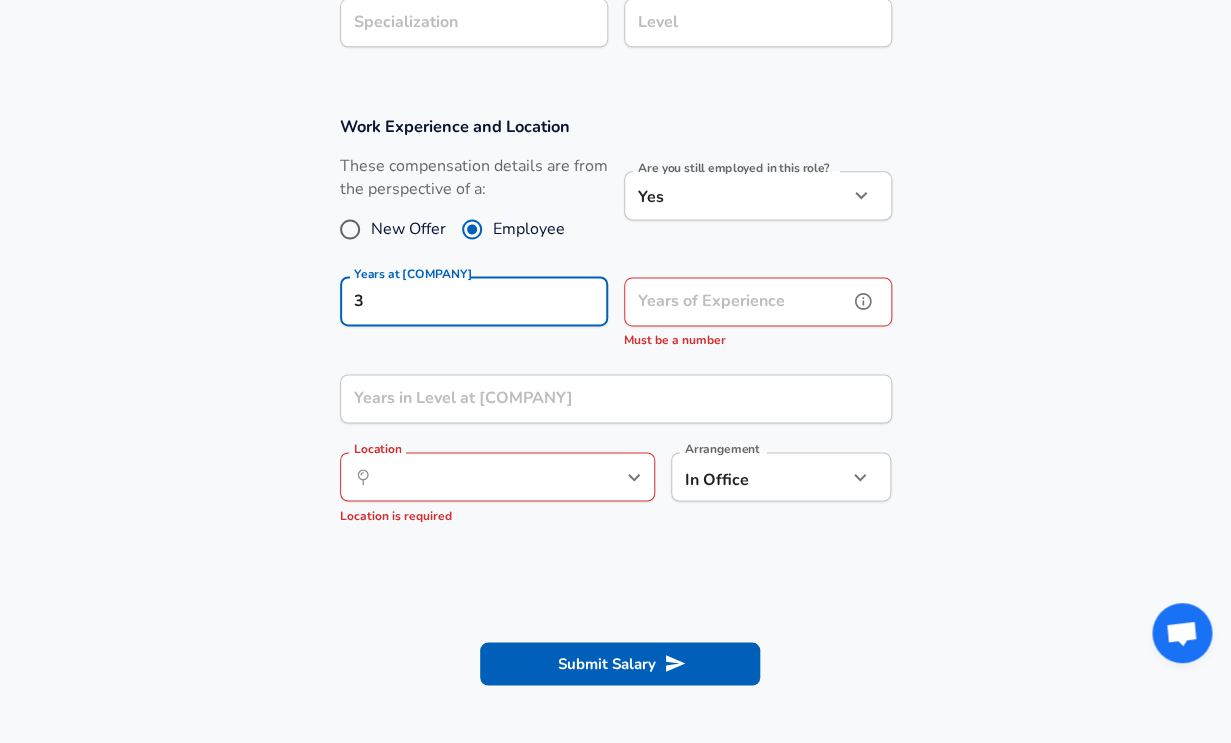 click on "Years of Experience" at bounding box center (736, 301) 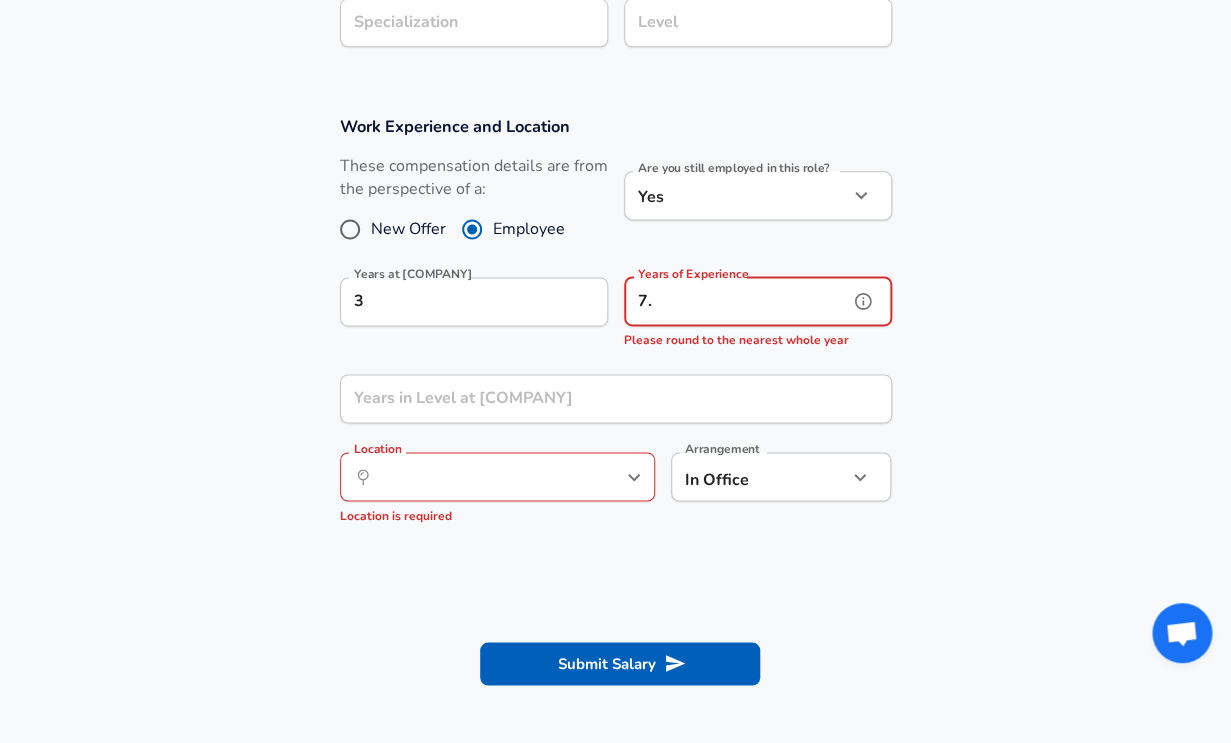 type on "7" 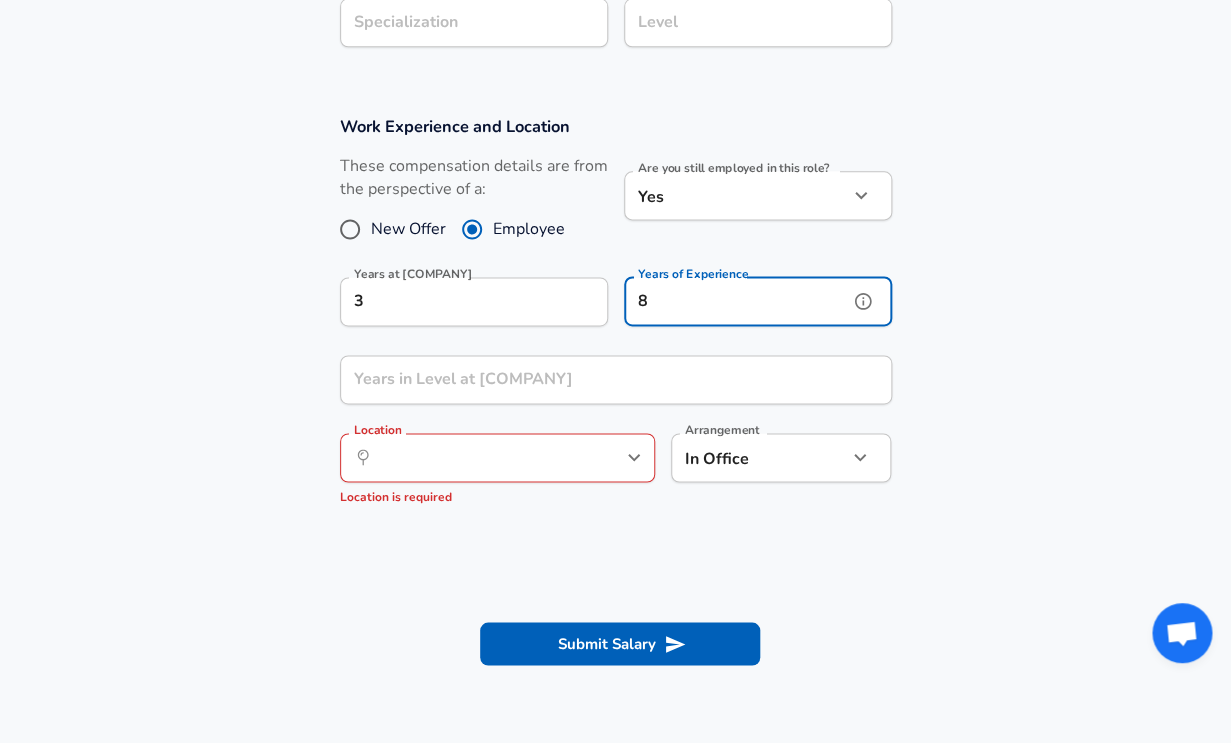 type on "8" 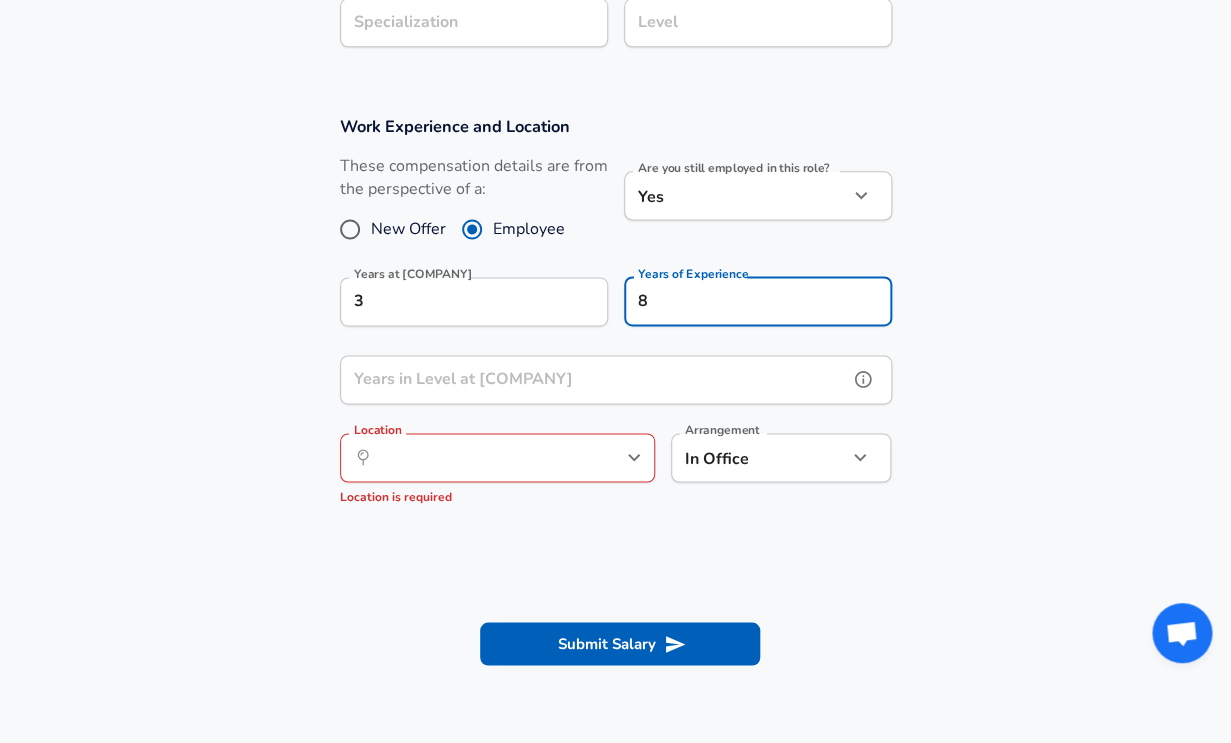 click on "Years in Level at [COMPANY]" at bounding box center [594, 379] 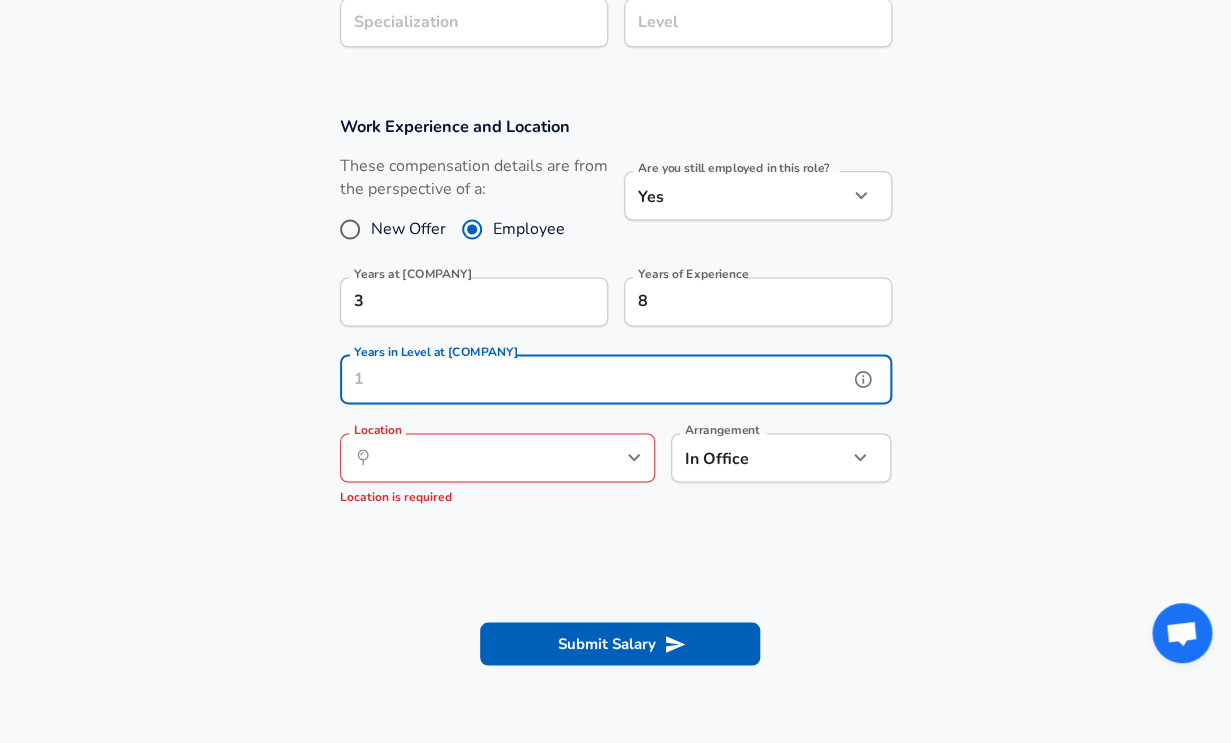 type on "2" 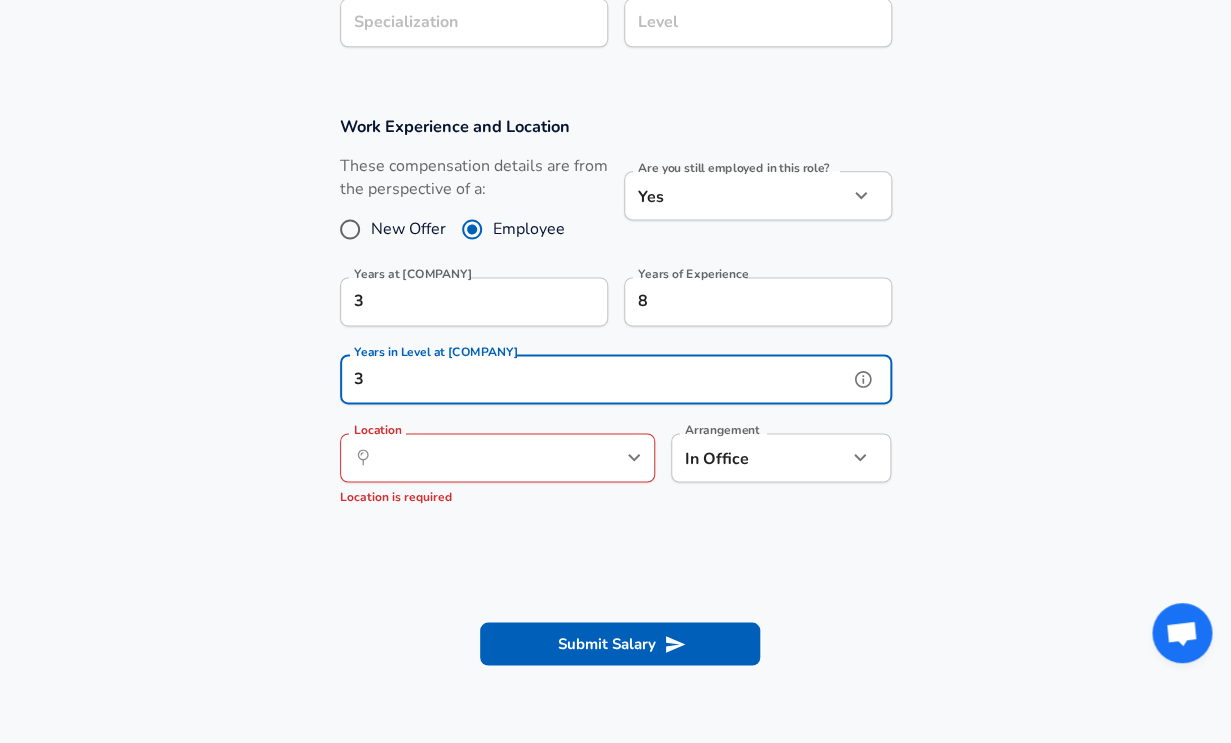 type on "3" 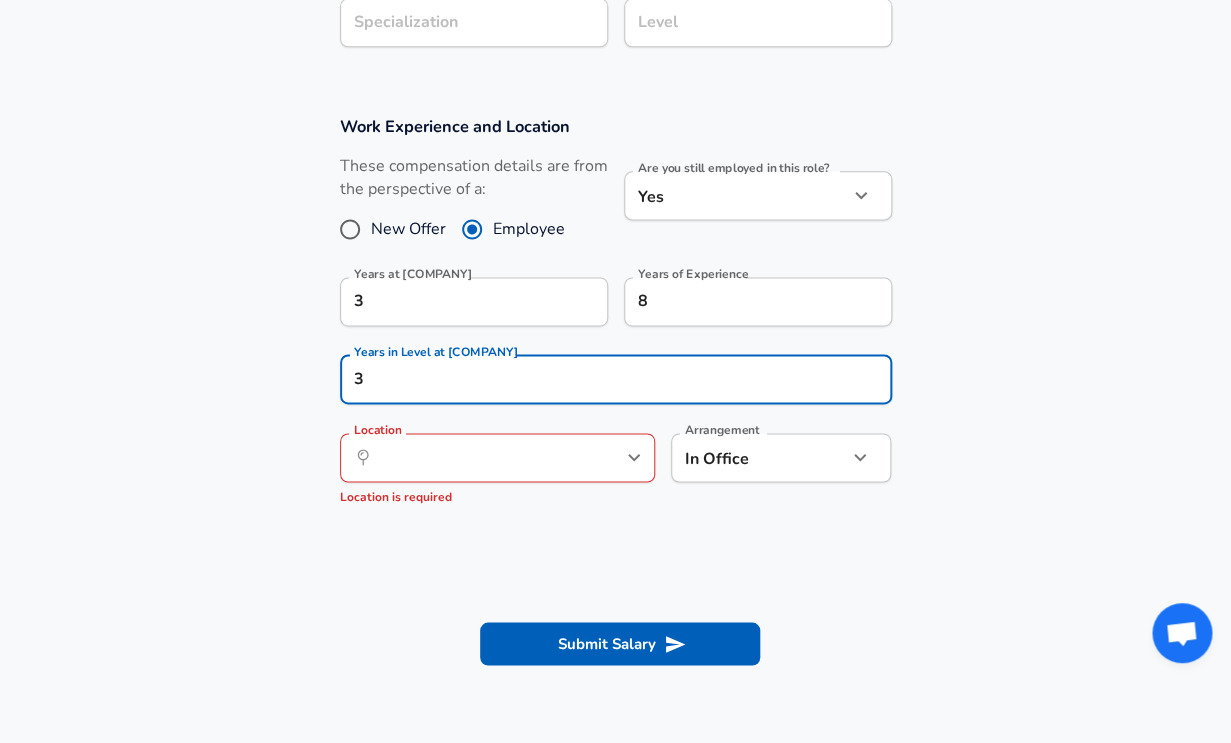 click on "Submit Salary" at bounding box center (615, 640) 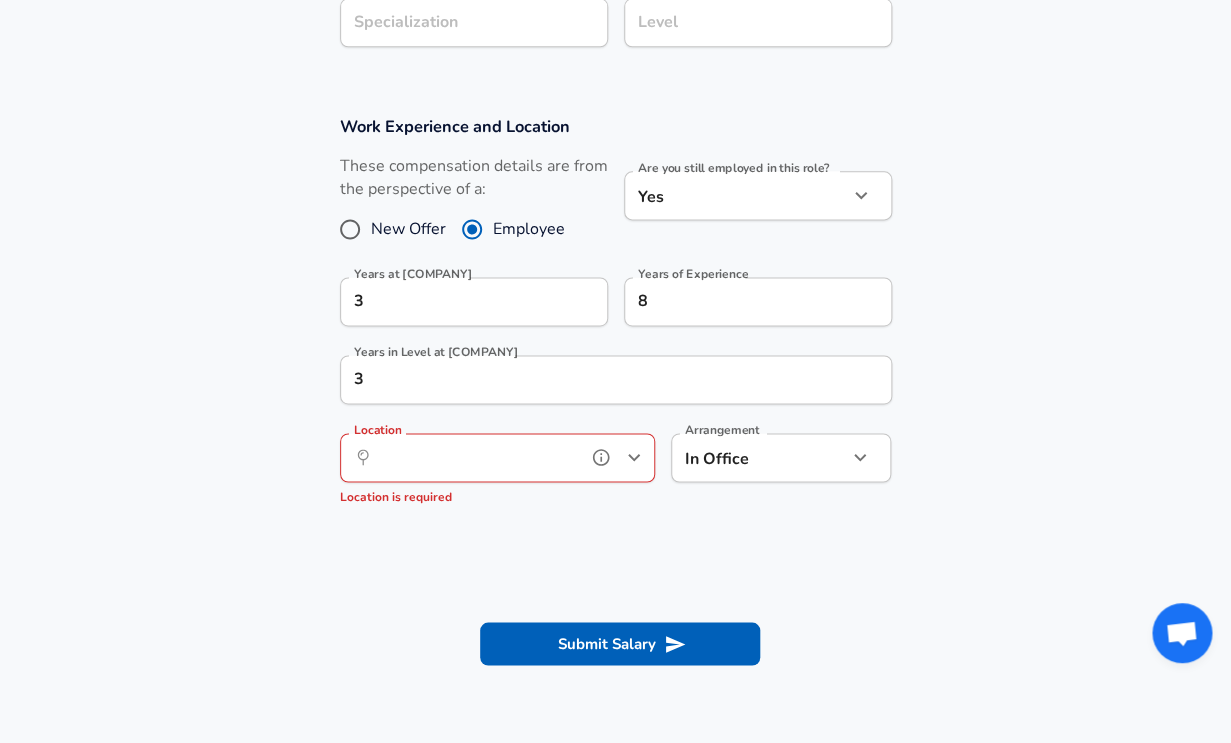 click on "Location" at bounding box center [475, 457] 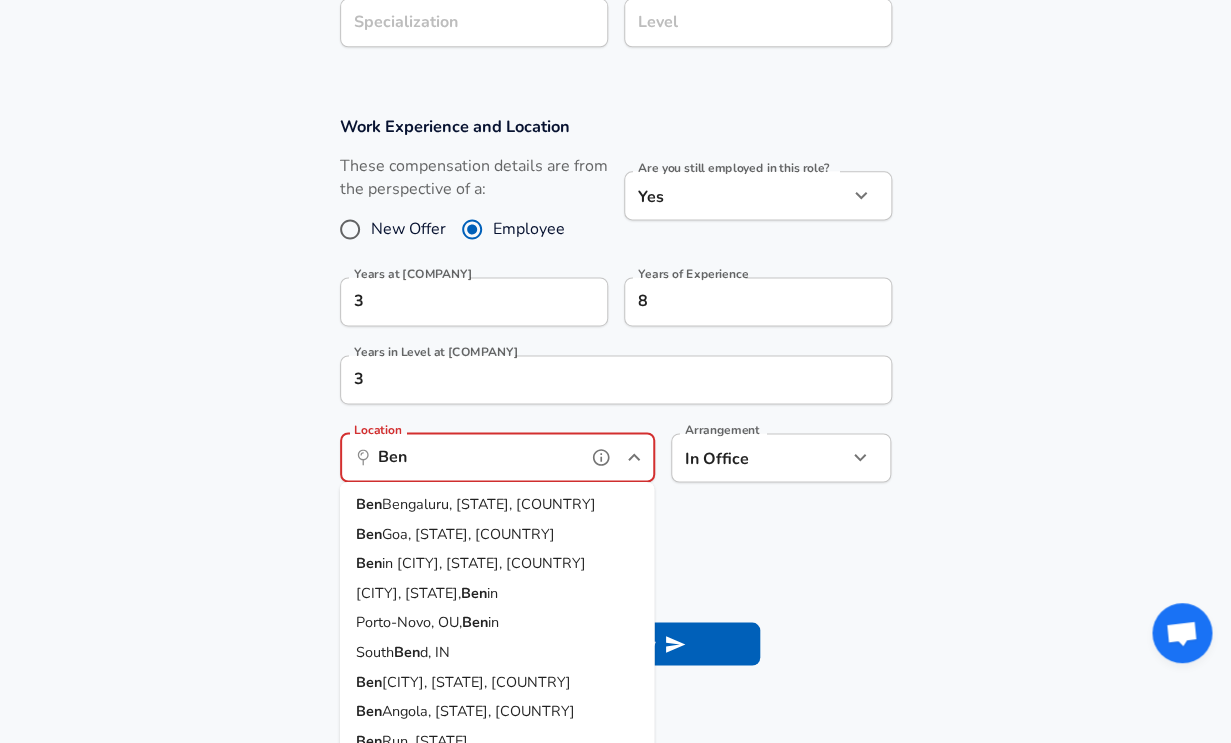 click on "Bengaluru, [STATE], [COUNTRY]" at bounding box center [489, 504] 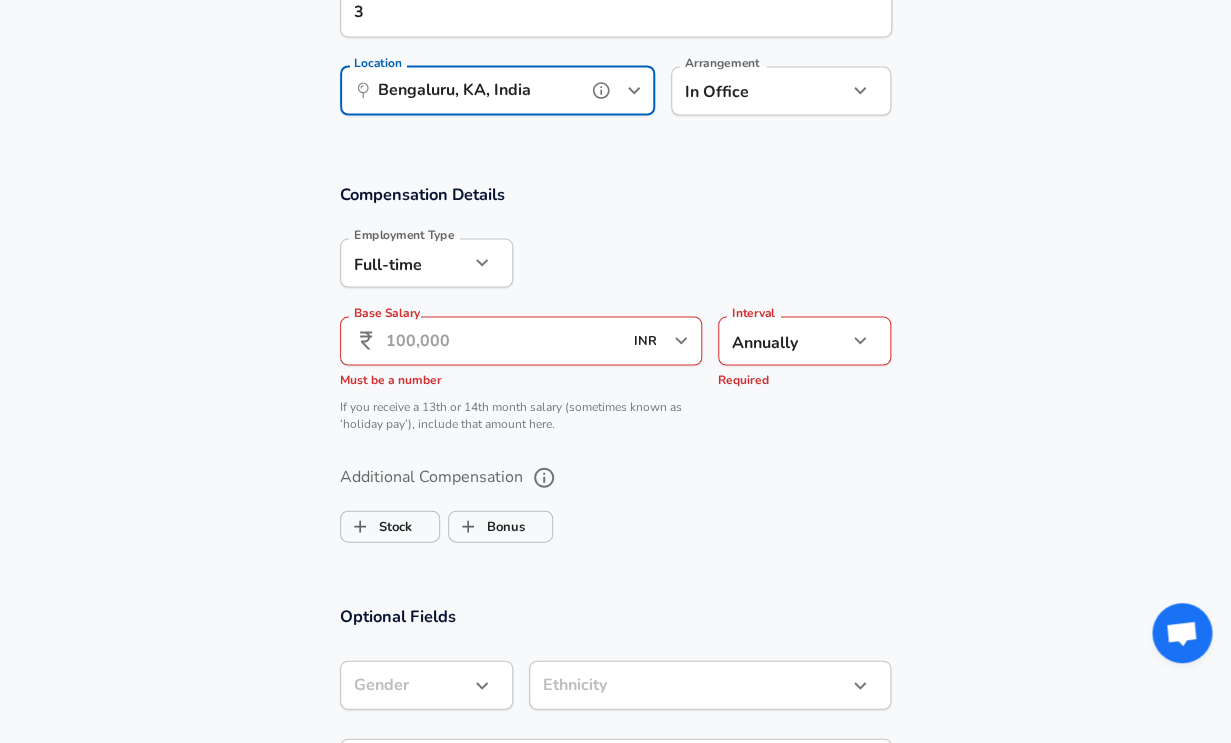 scroll, scrollTop: 1120, scrollLeft: 0, axis: vertical 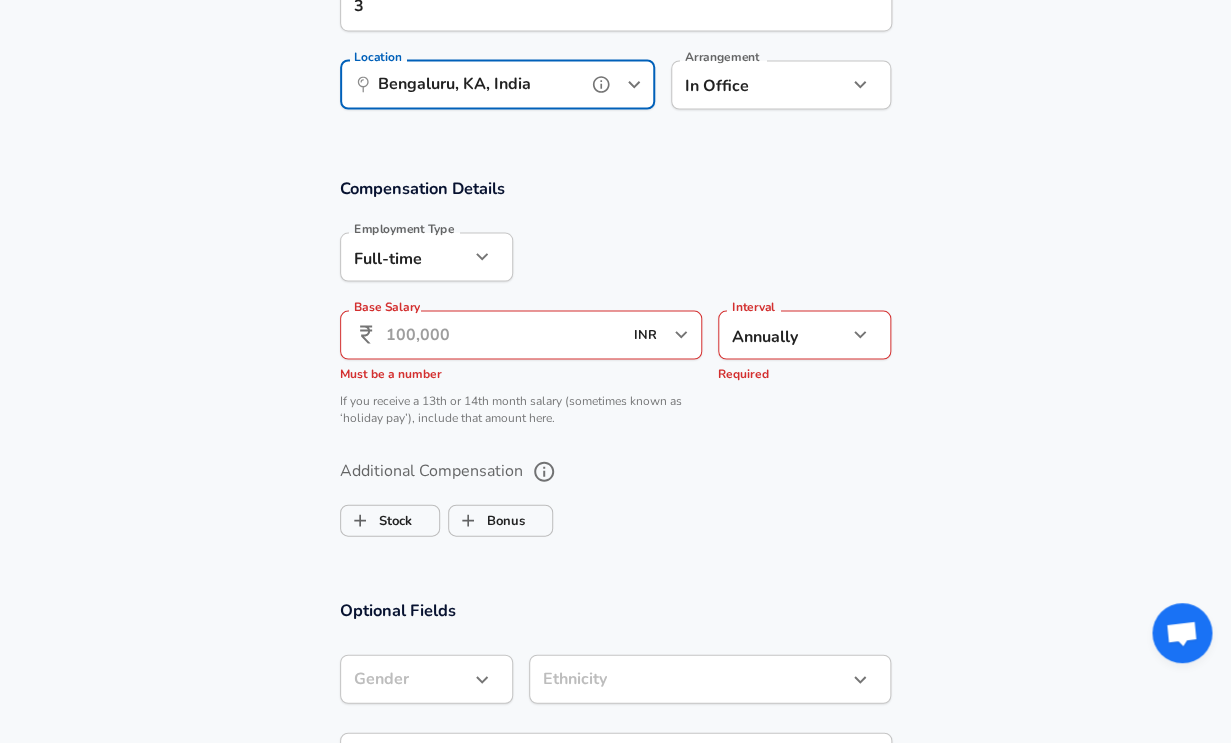 type on "Bengaluru, KA, India" 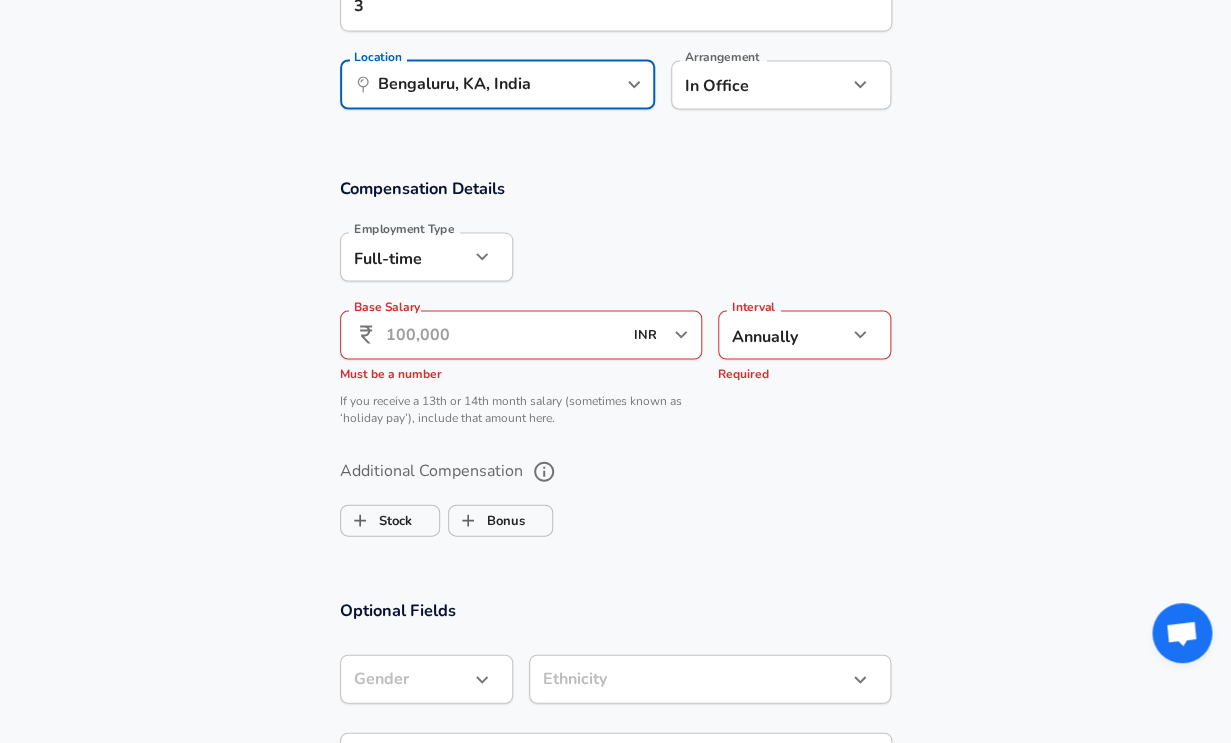 click on "Base Salary" at bounding box center (504, 334) 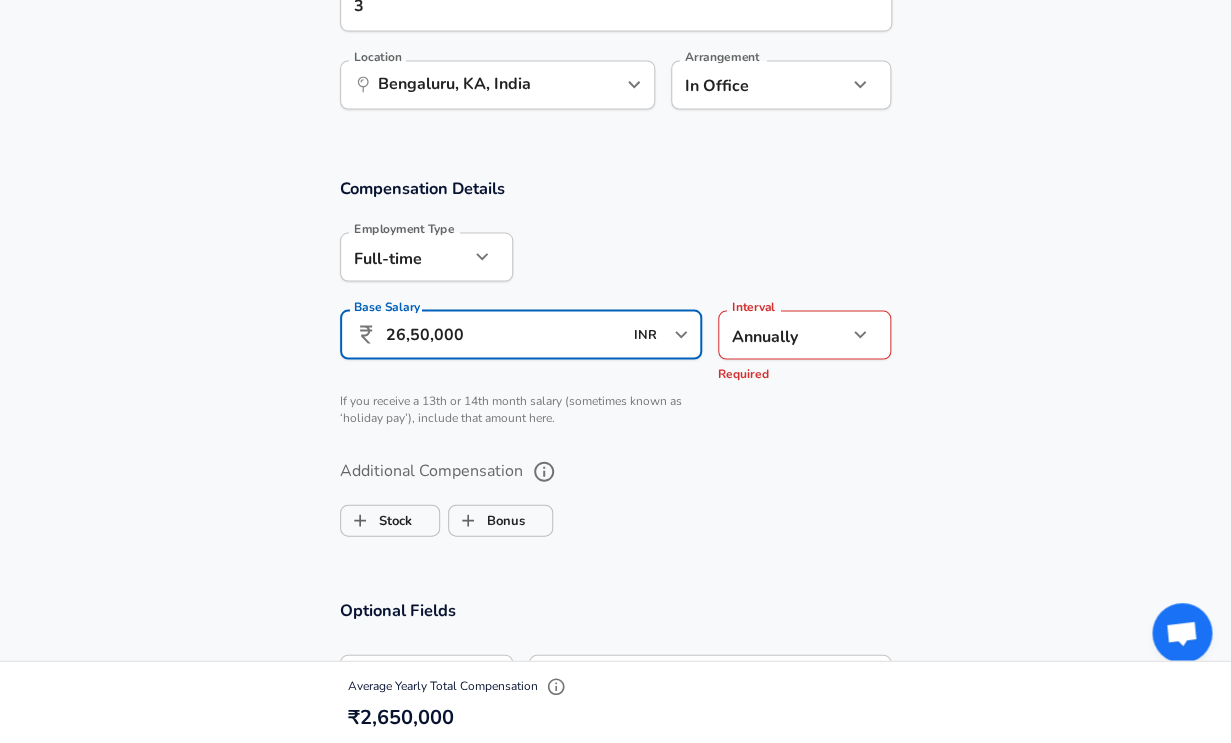type on "26,50,000" 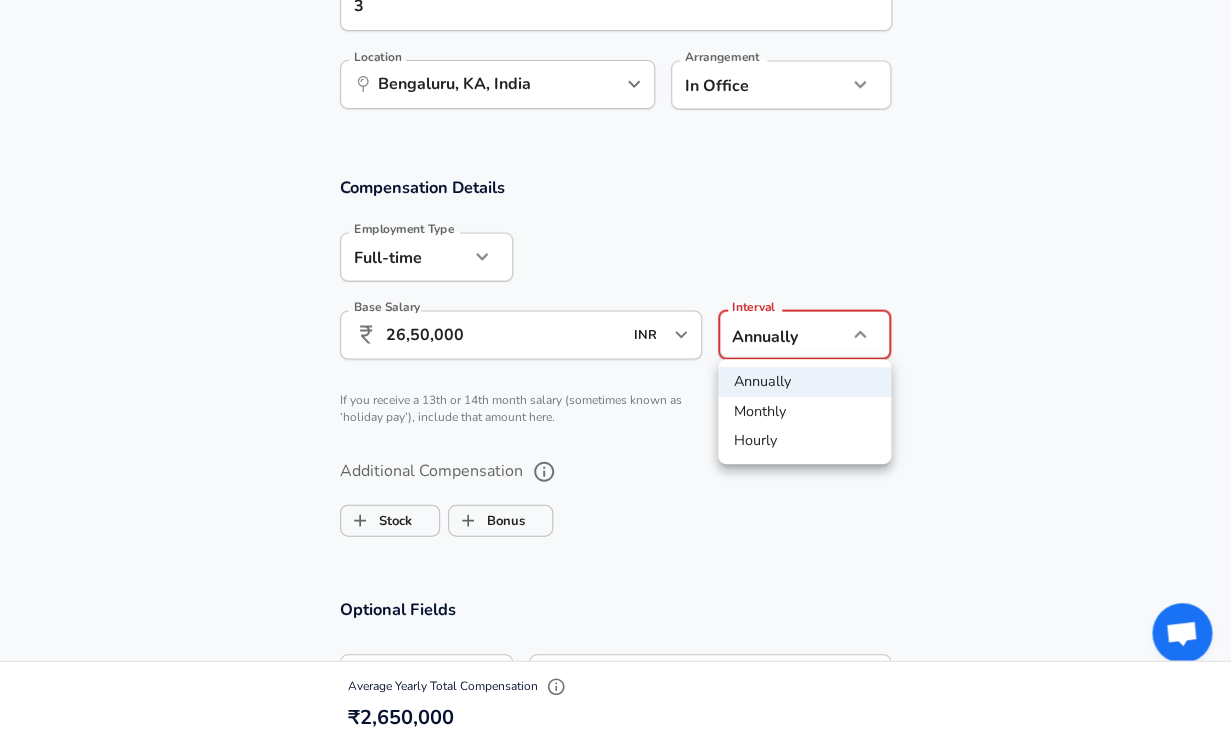click on "Annually" at bounding box center [804, 382] 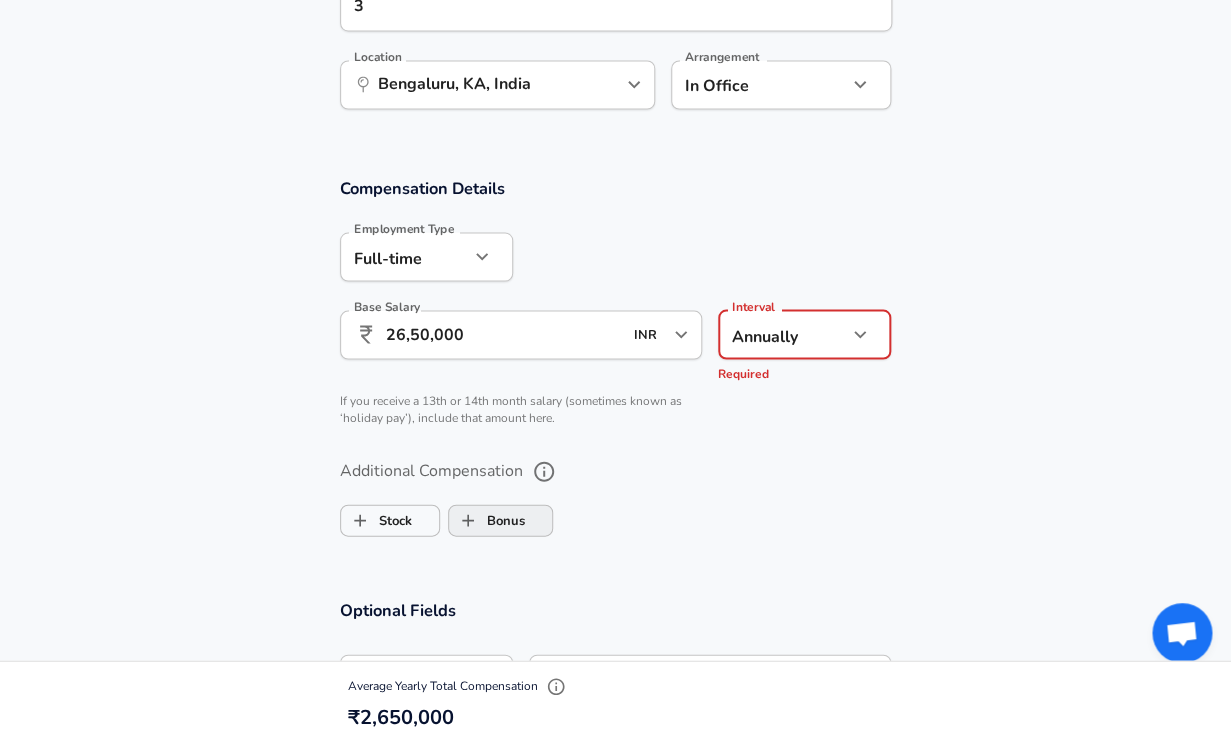 click on "Additional Compensation   Stock Bonus" at bounding box center (616, 499) 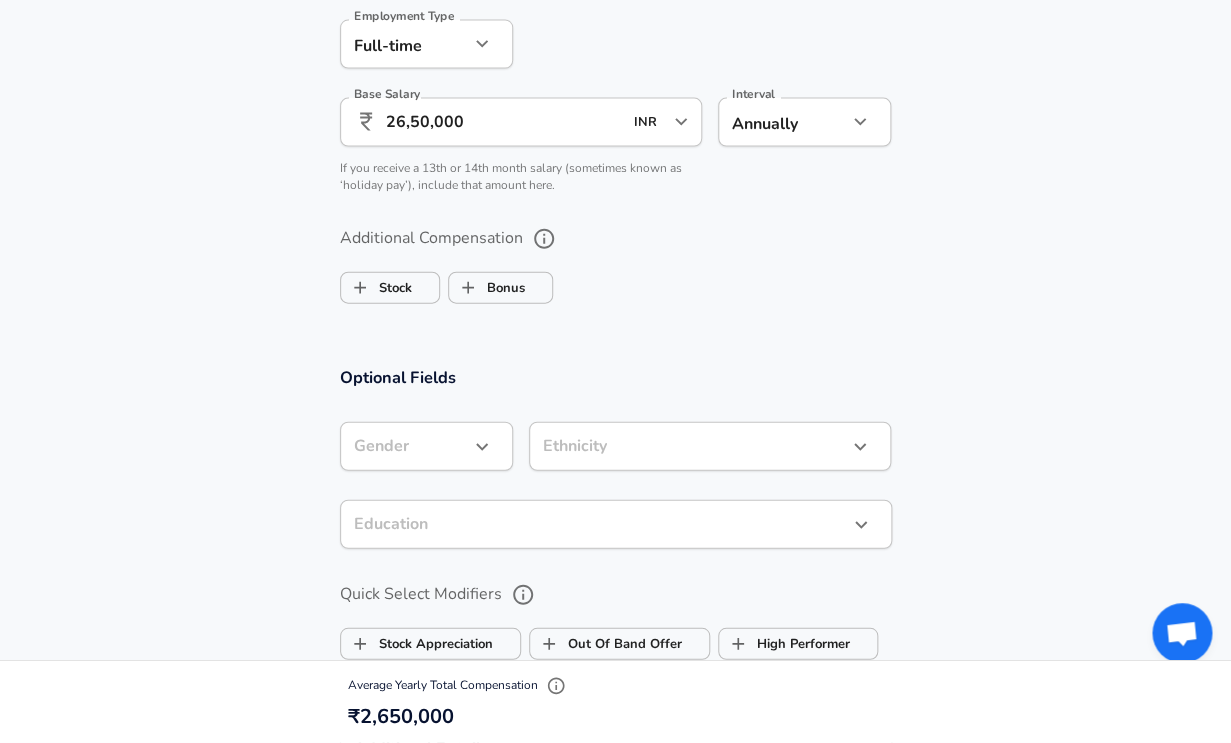 scroll, scrollTop: 1333, scrollLeft: 0, axis: vertical 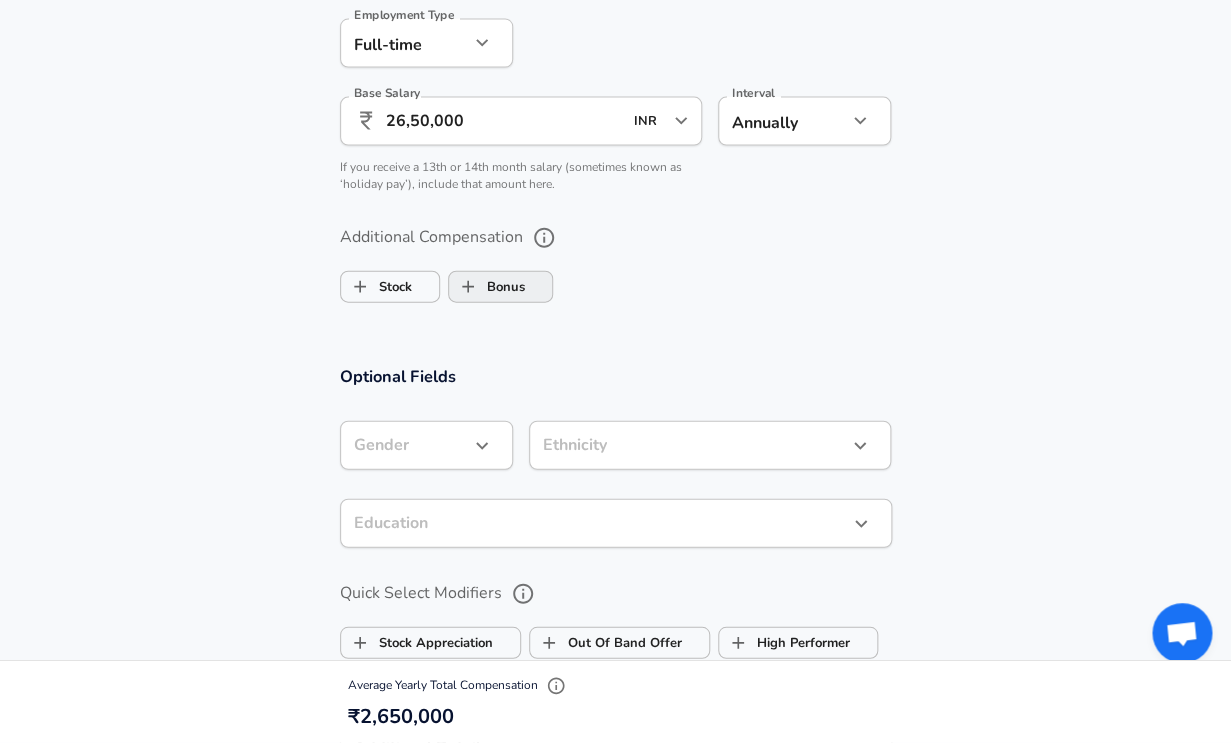 click on "Bonus" at bounding box center [487, 287] 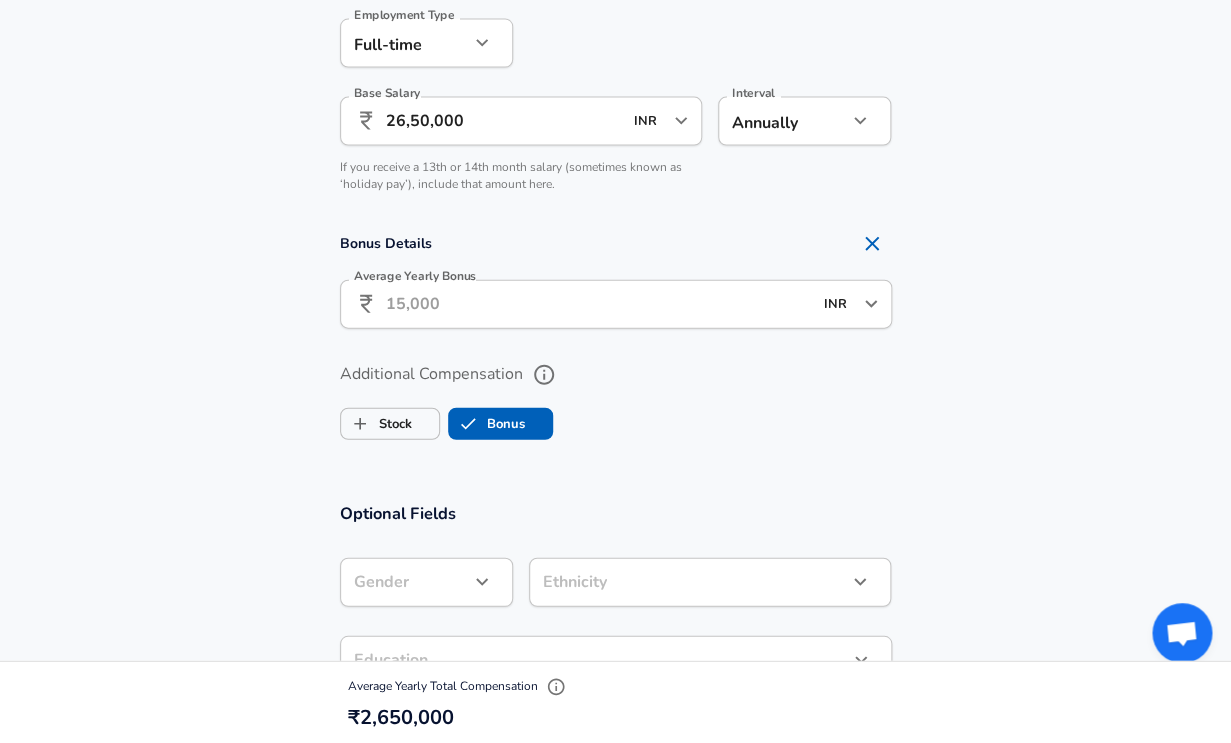 click on "Average Yearly Bonus" at bounding box center (599, 304) 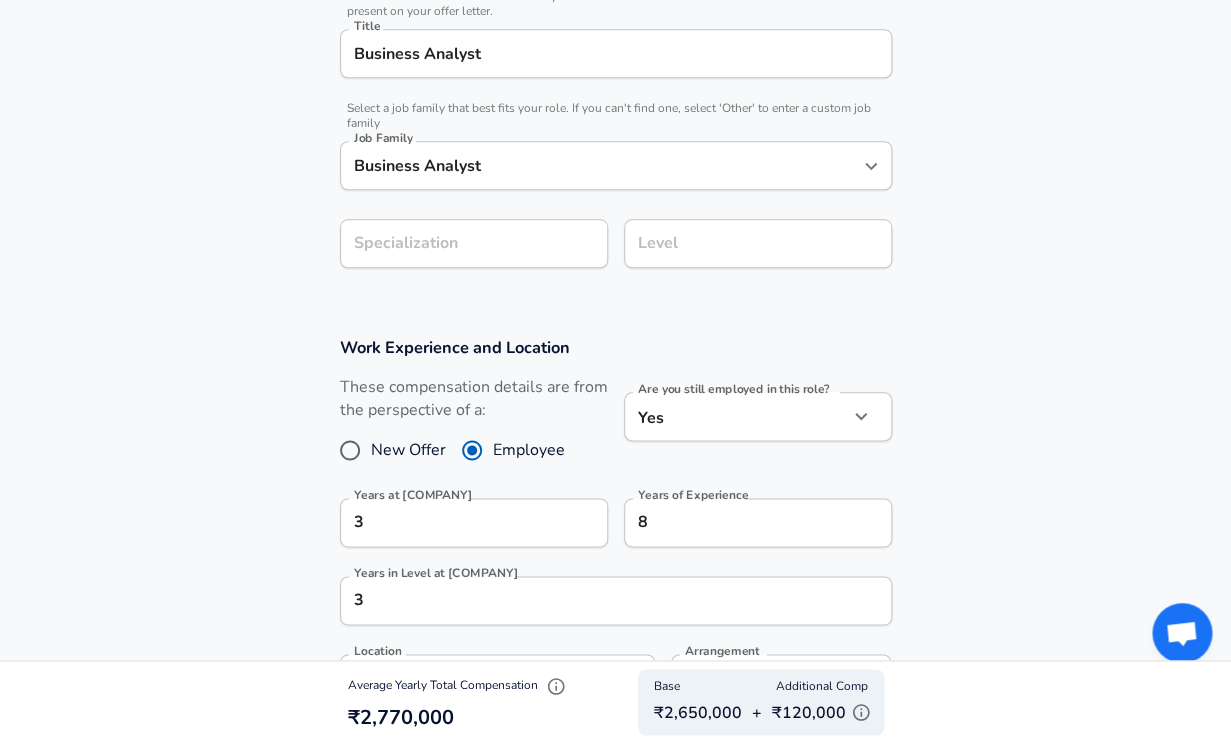 scroll, scrollTop: 0, scrollLeft: 0, axis: both 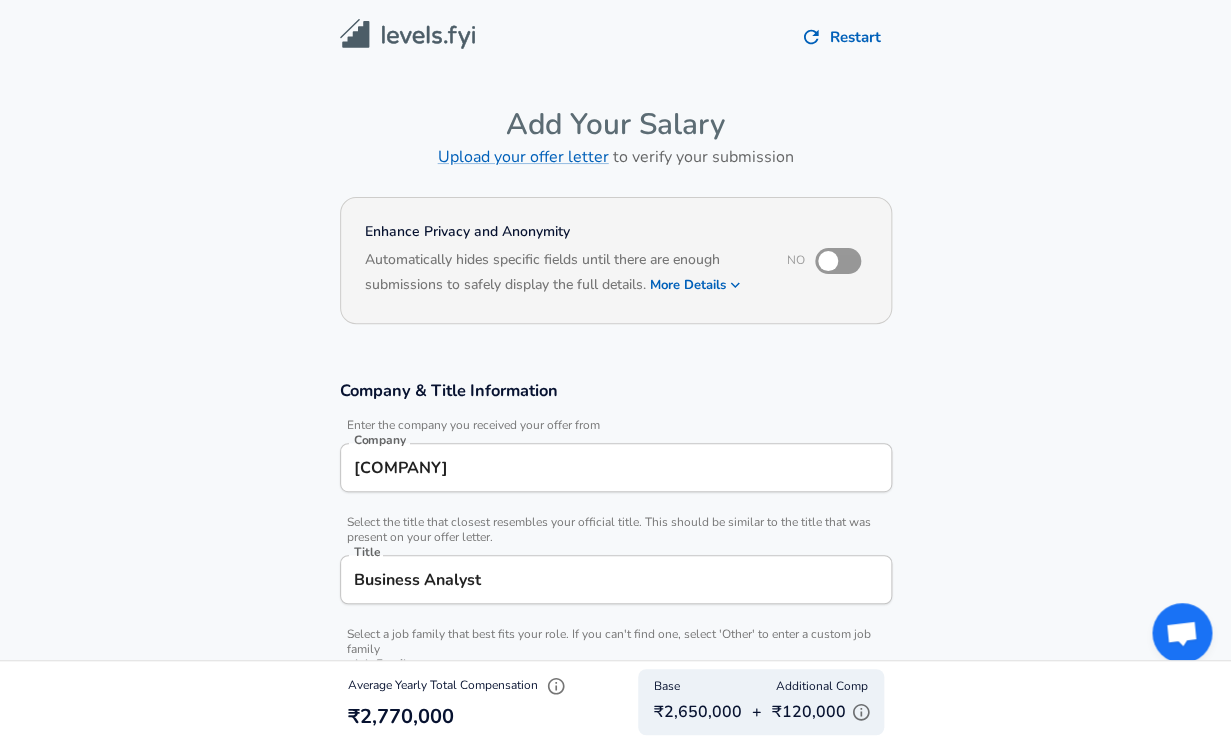 type on "1,20,000" 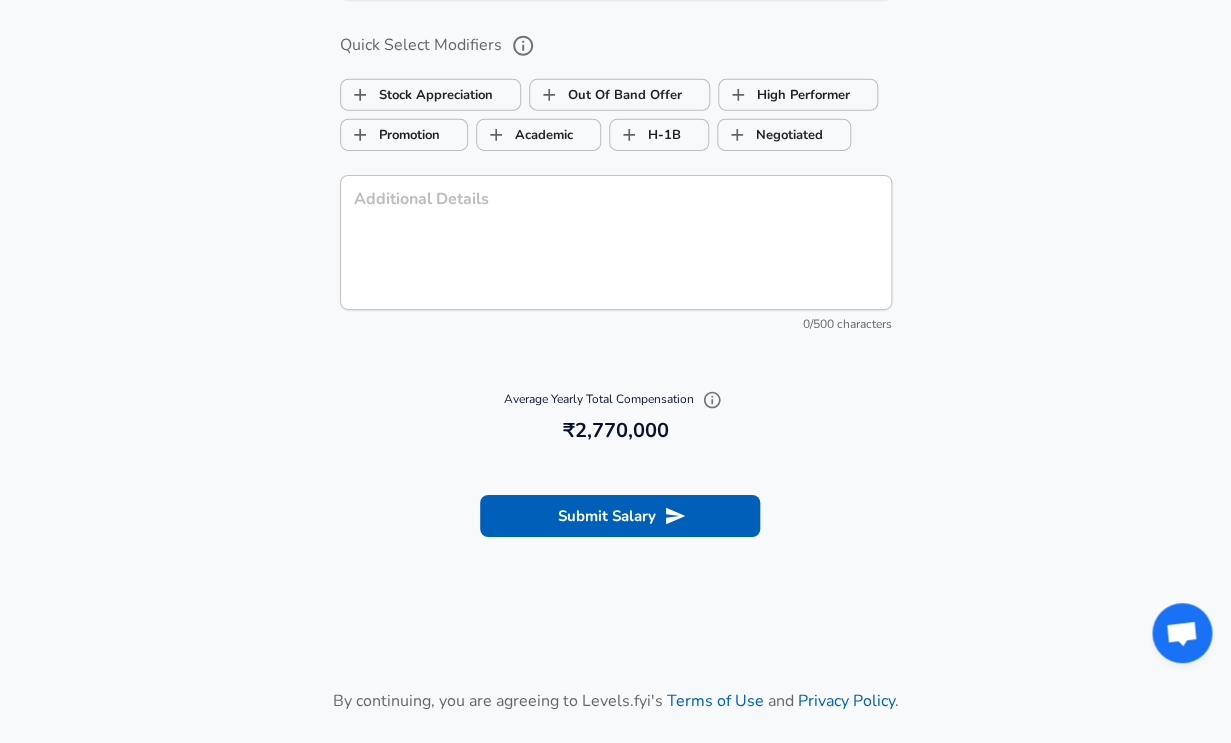scroll, scrollTop: 2022, scrollLeft: 0, axis: vertical 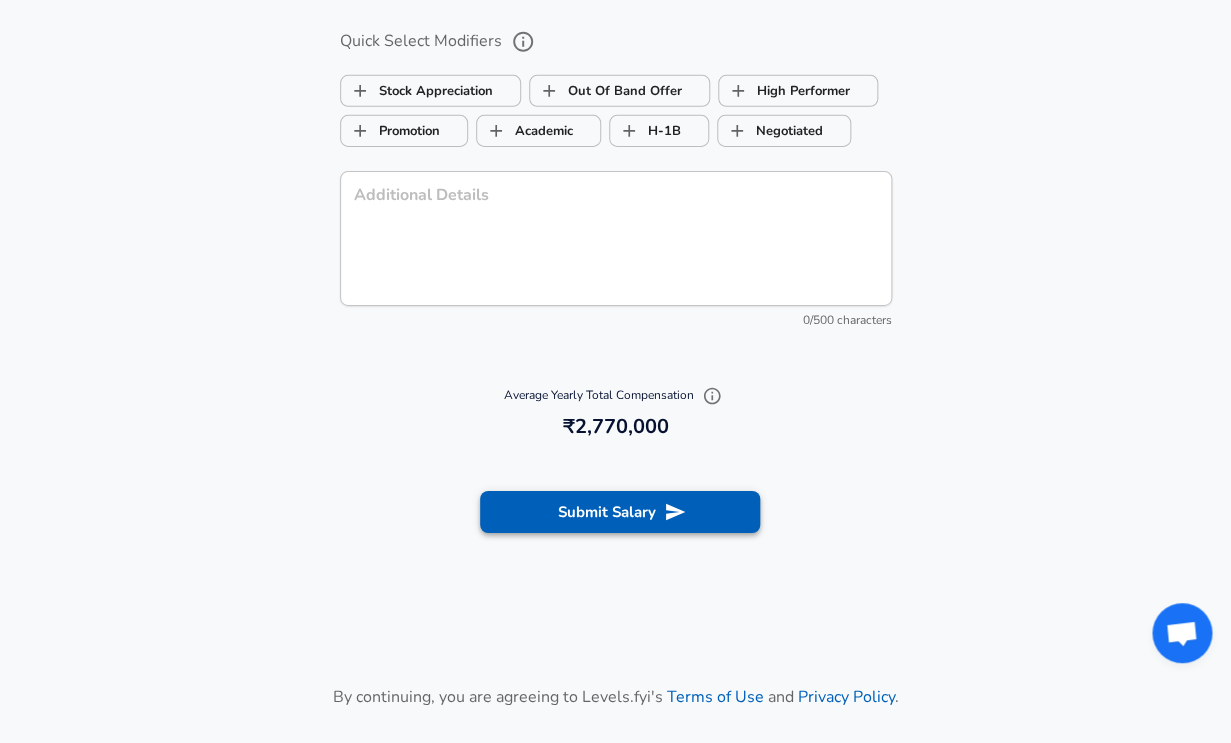 click on "Submit Salary" at bounding box center [620, 512] 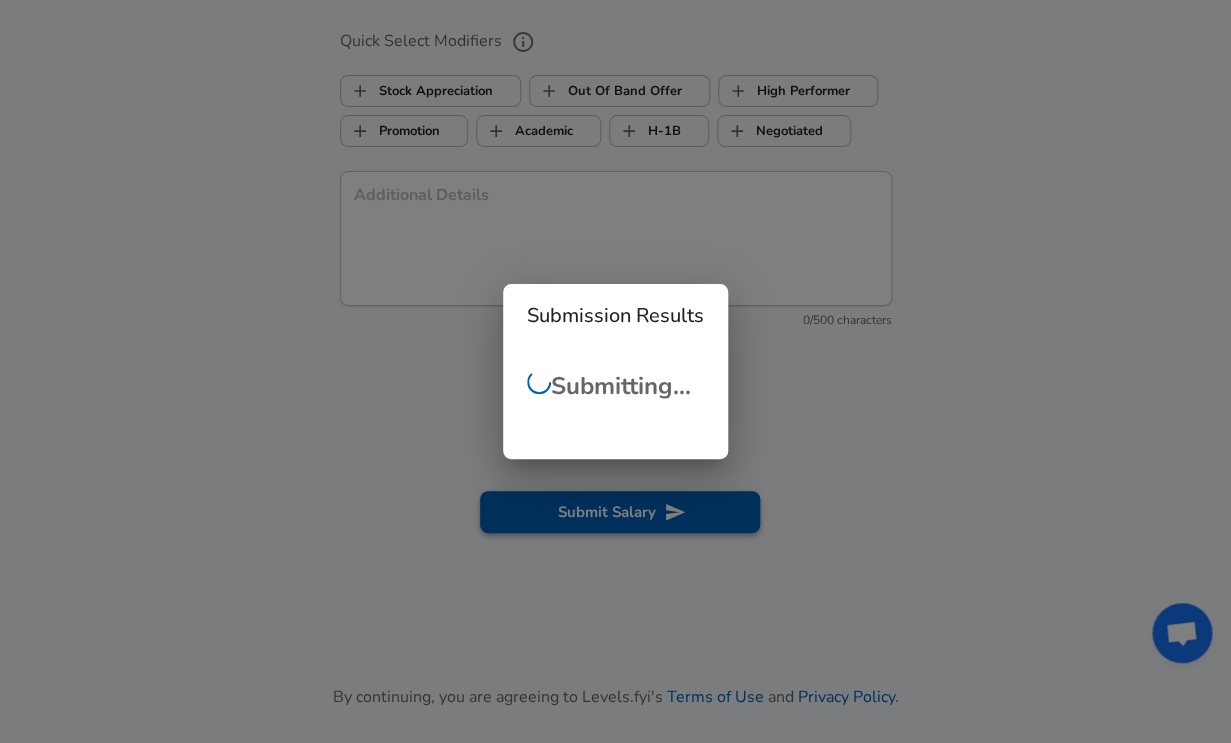 checkbox on "false" 